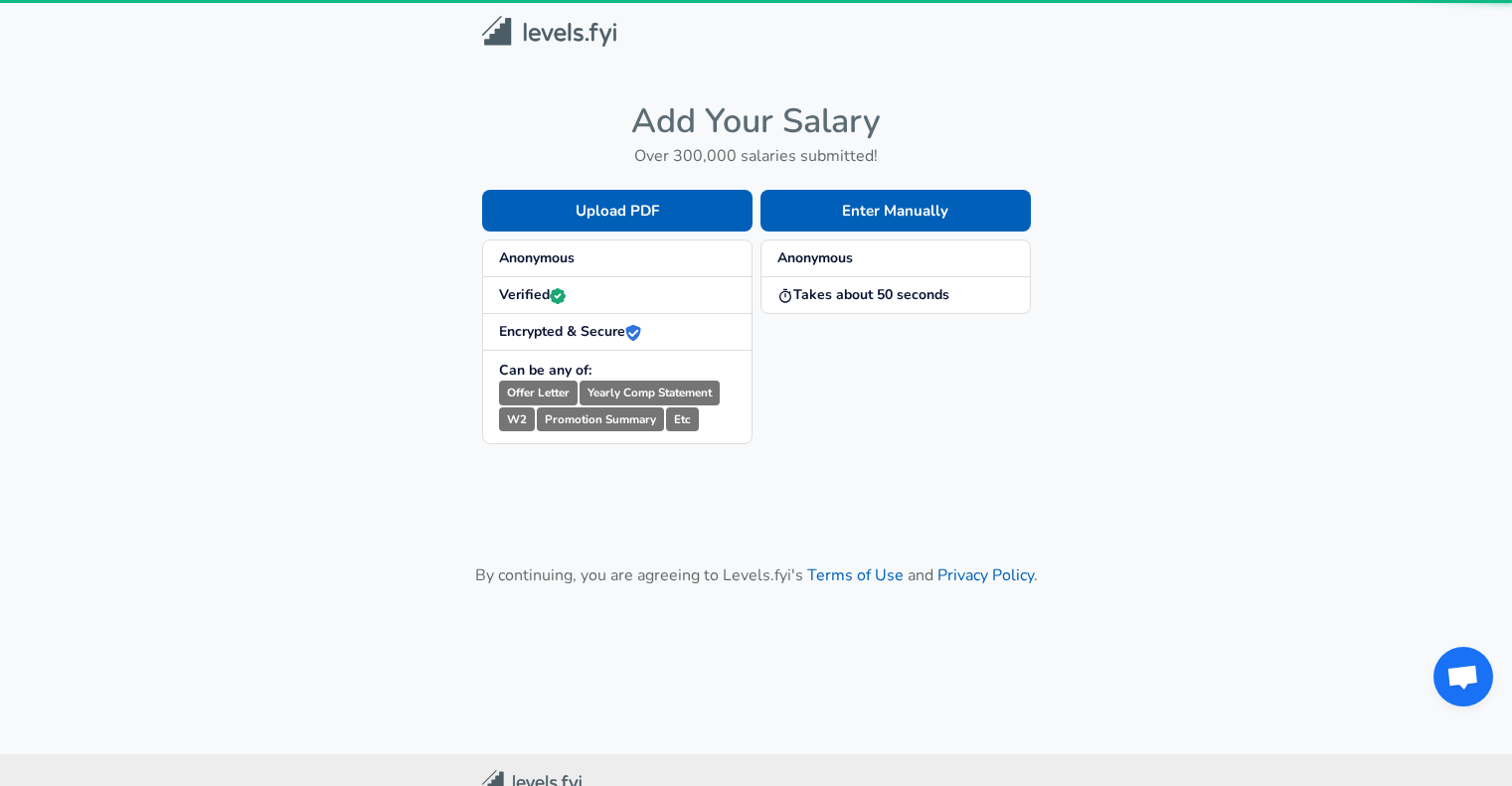 scroll, scrollTop: 0, scrollLeft: 0, axis: both 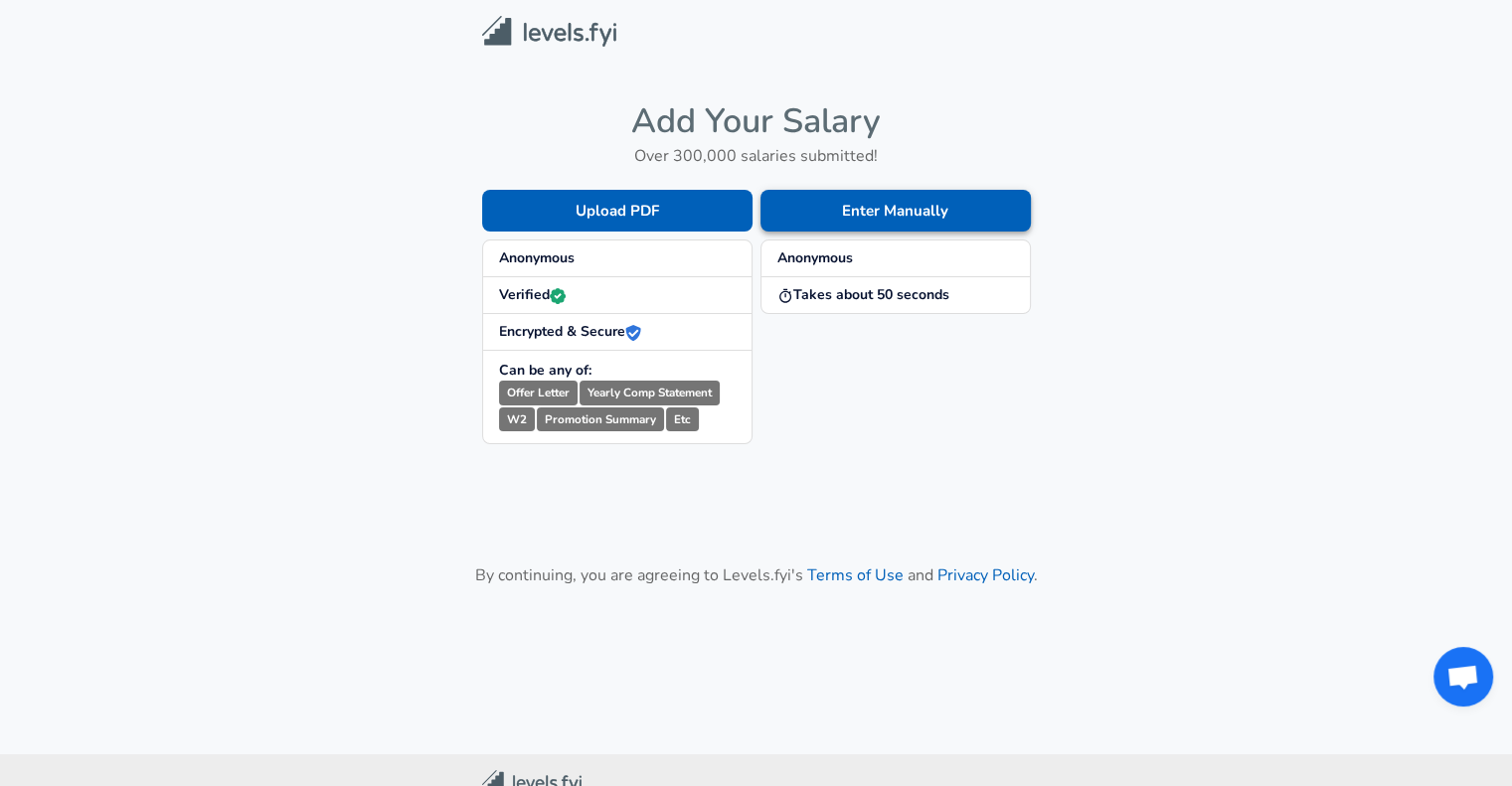 click on "Enter Manually" at bounding box center (896, 211) 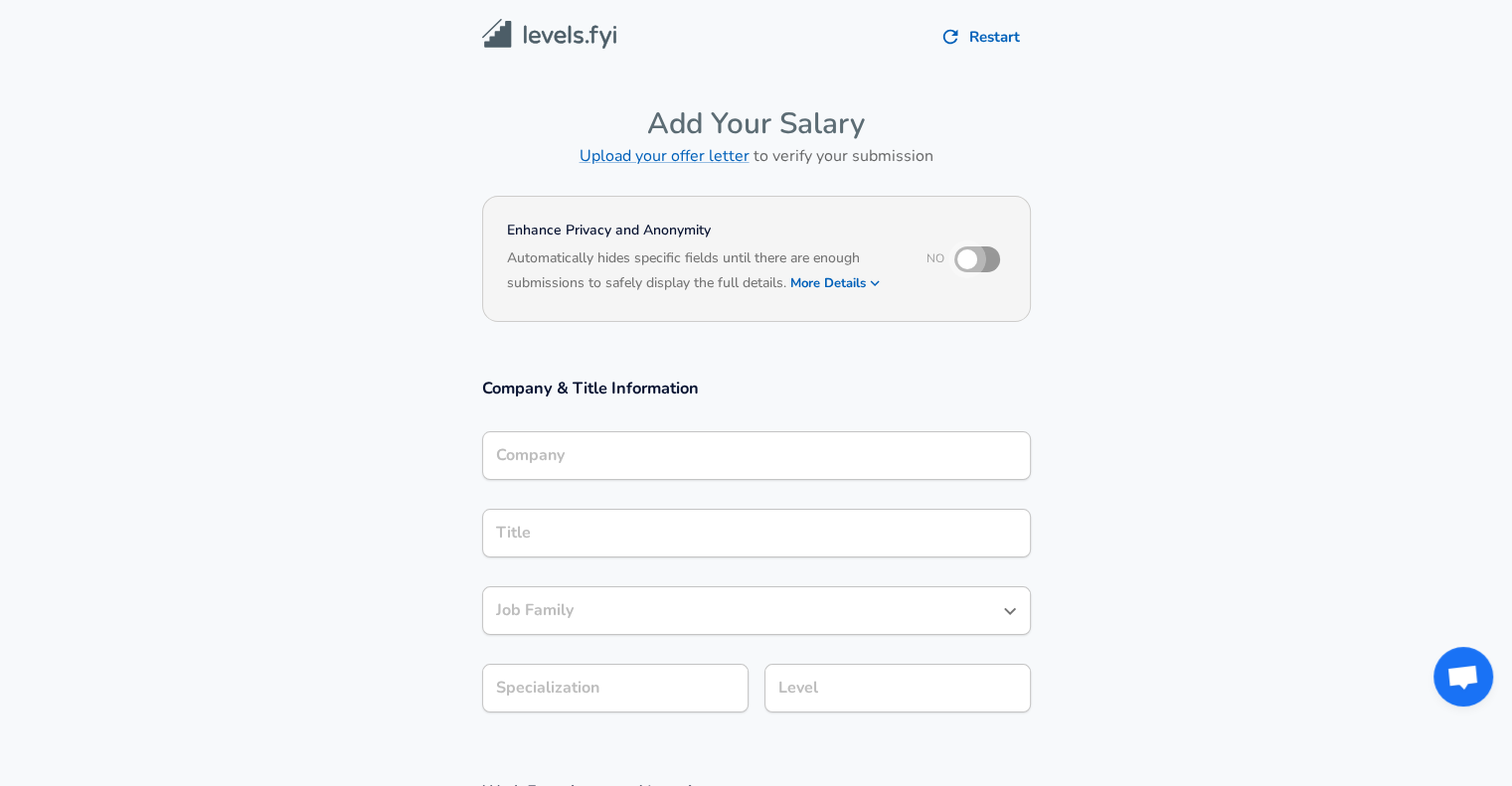 click at bounding box center (967, 259) 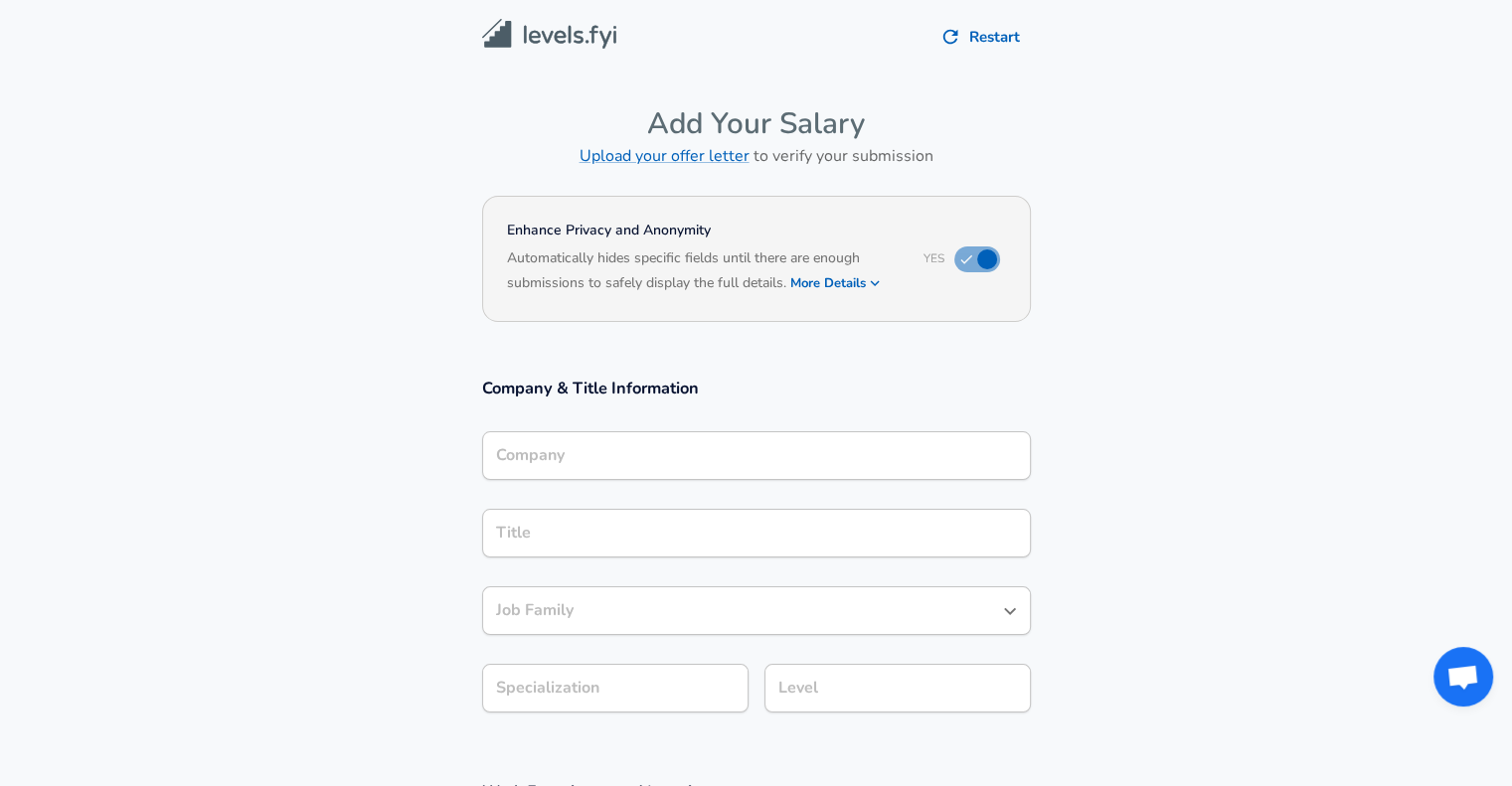 click on "Automatically hides specific fields until there are enough submissions to safely display the full details.   More Details" at bounding box center [703, 272] 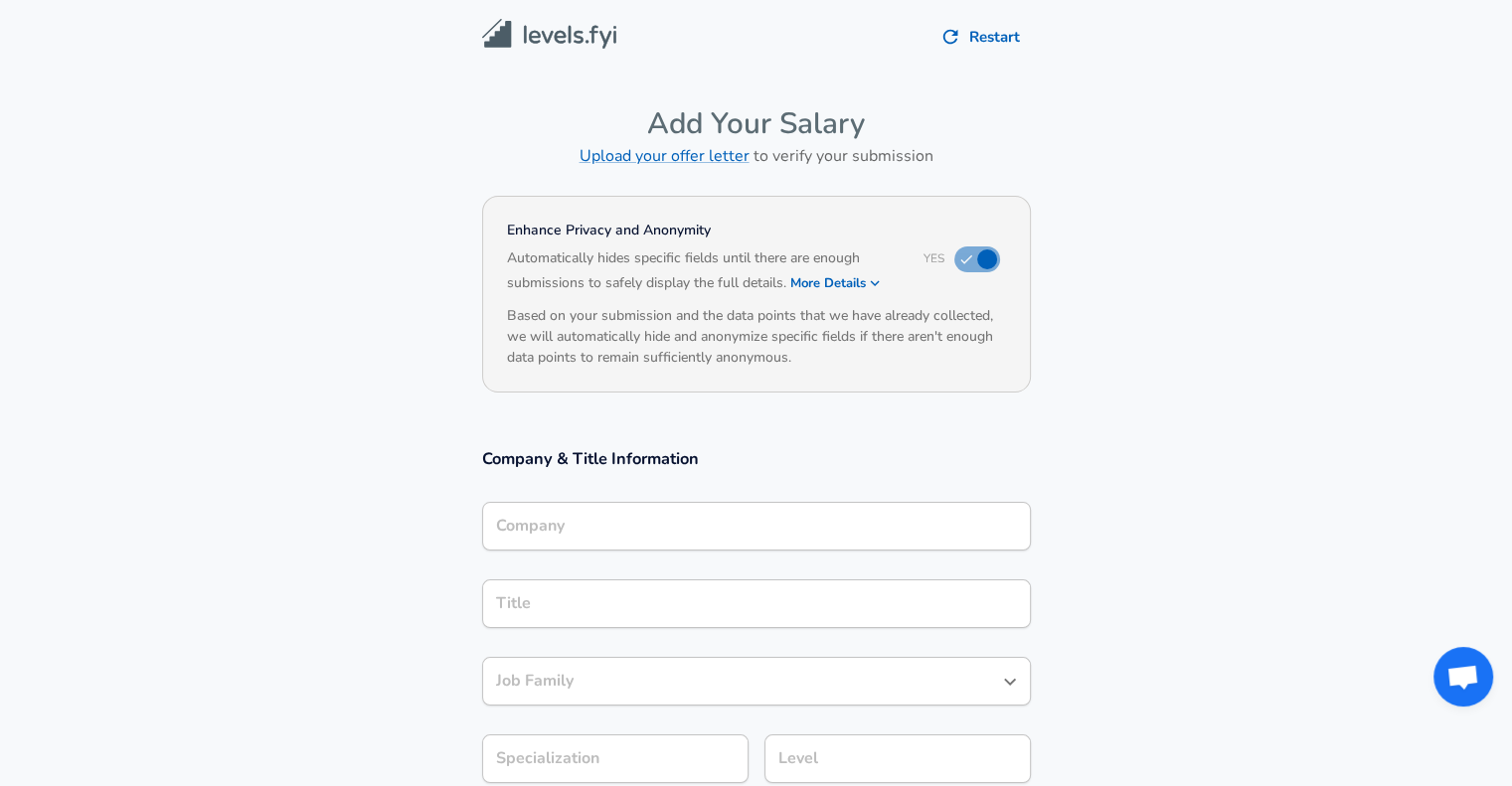 click 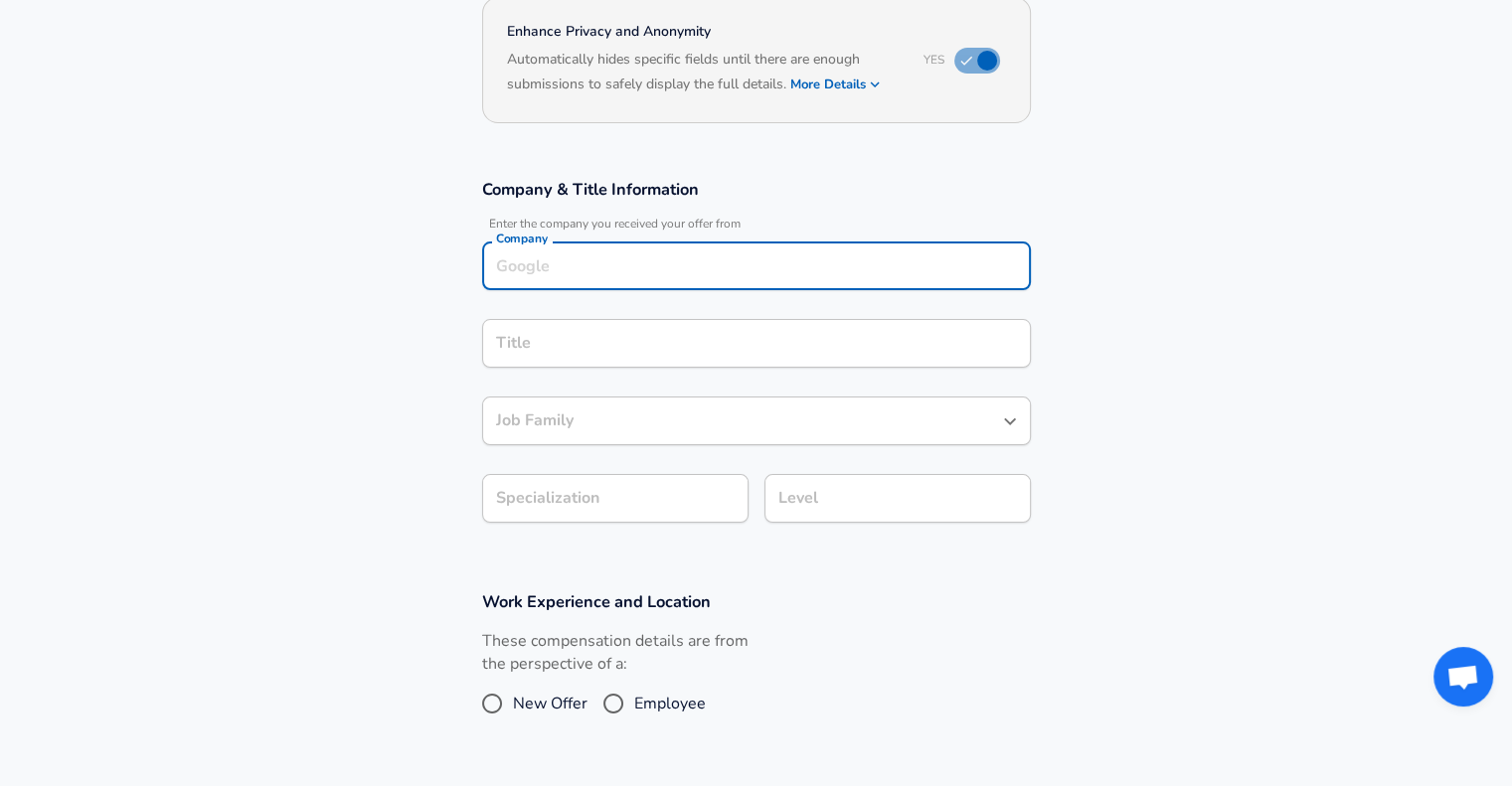 scroll, scrollTop: 219, scrollLeft: 0, axis: vertical 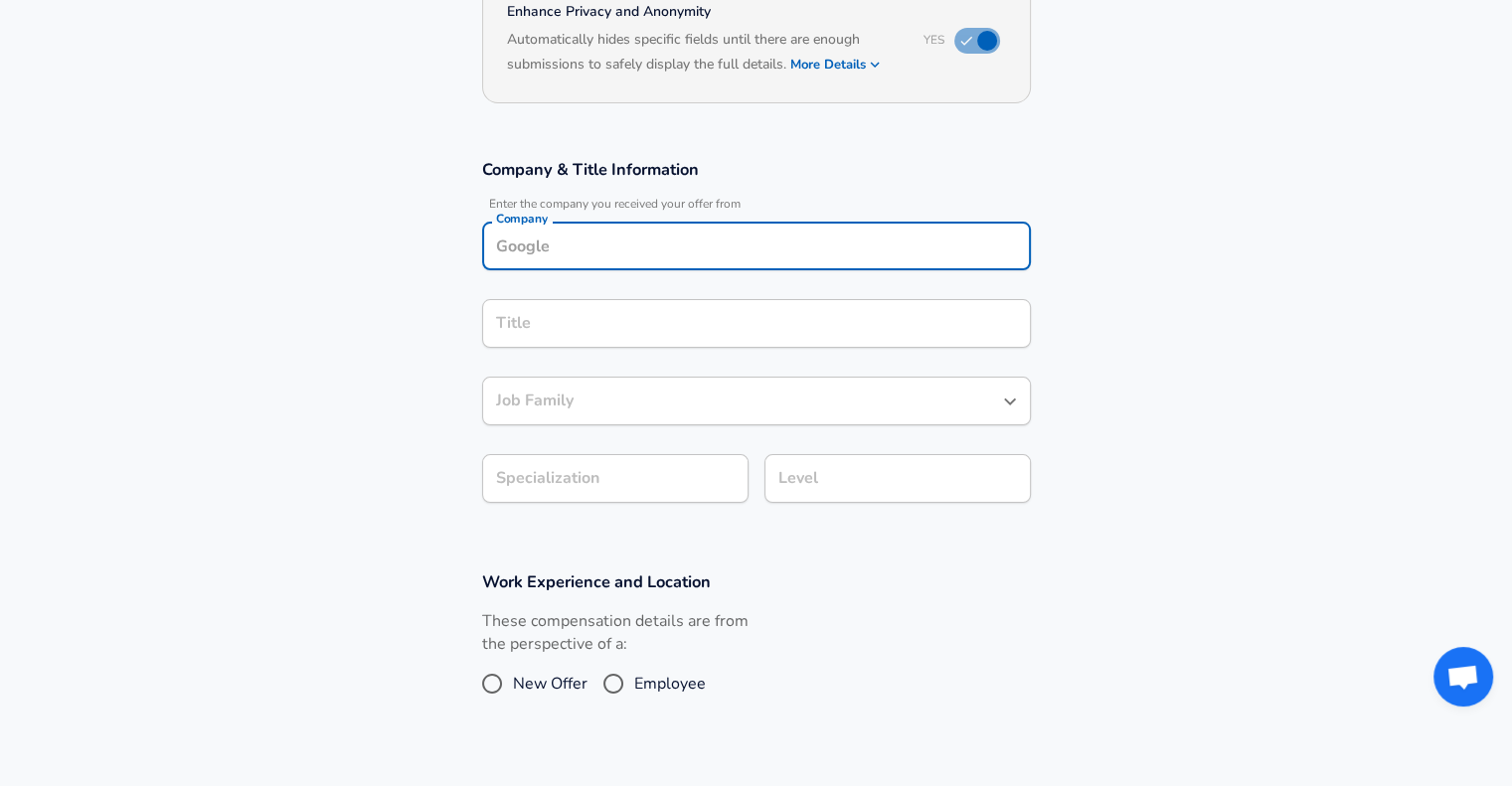 click on "Company" at bounding box center [756, 245] 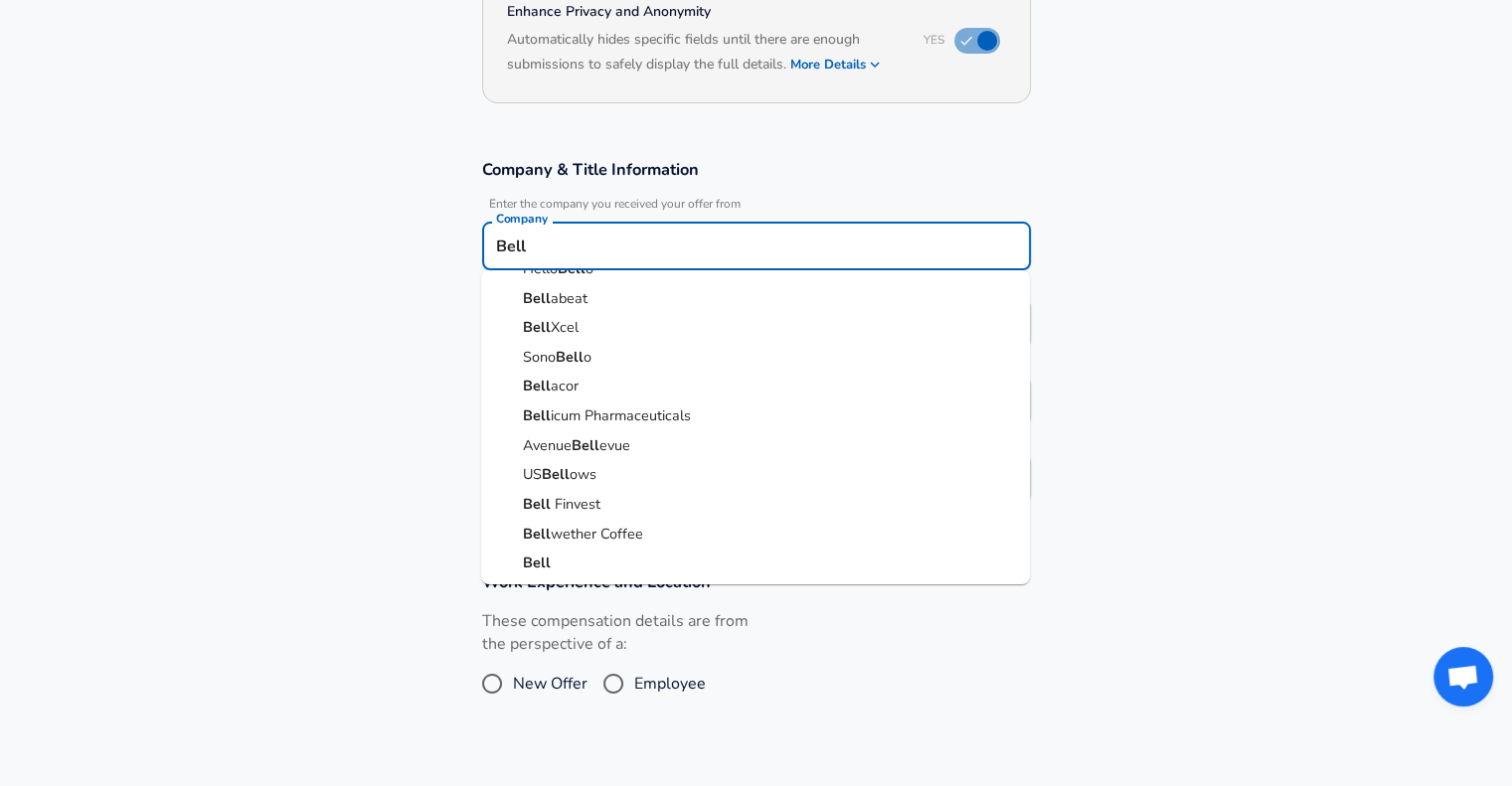 scroll, scrollTop: 0, scrollLeft: 0, axis: both 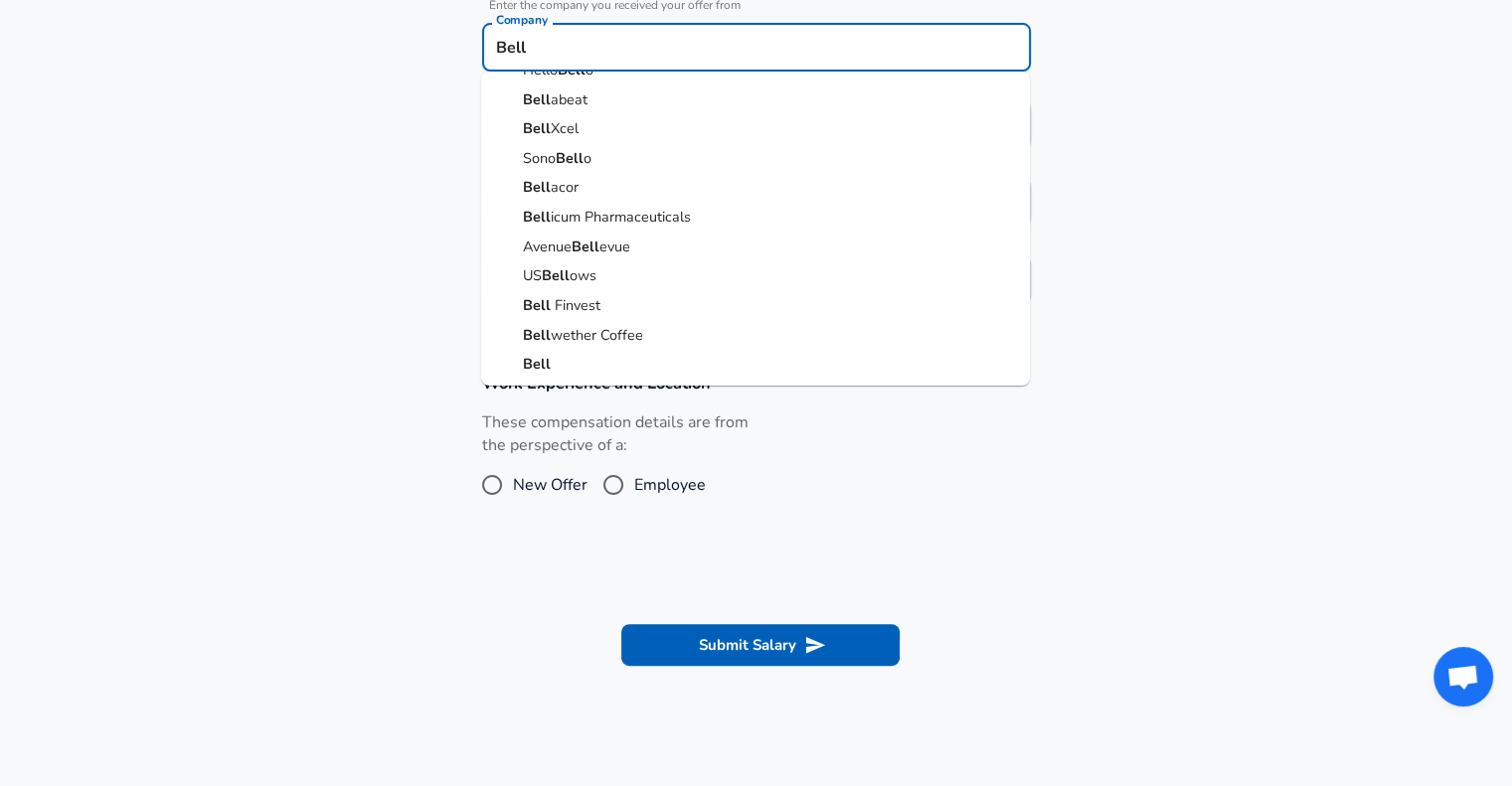 click on "Bell" at bounding box center (756, 365) 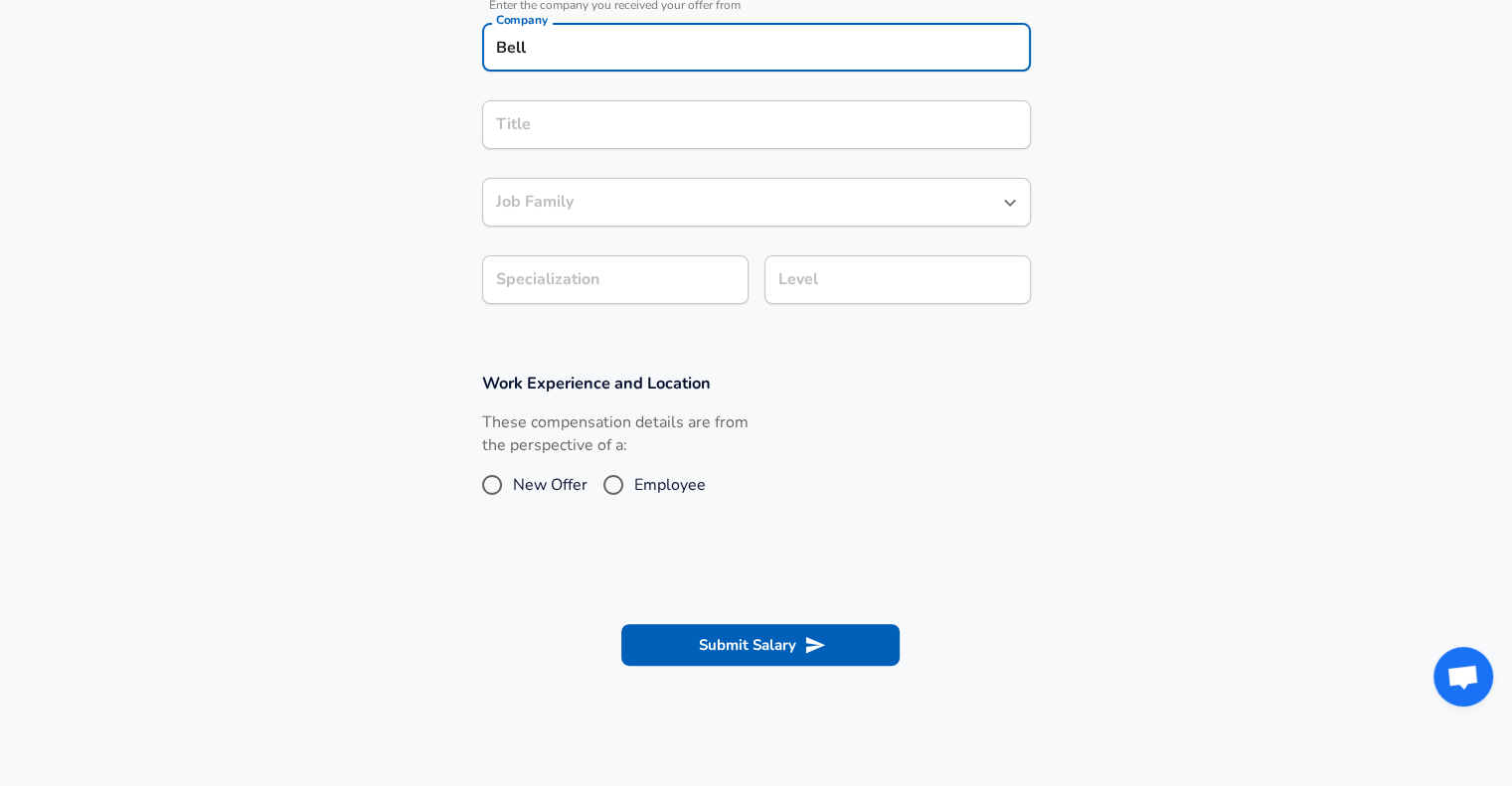 scroll, scrollTop: 219, scrollLeft: 0, axis: vertical 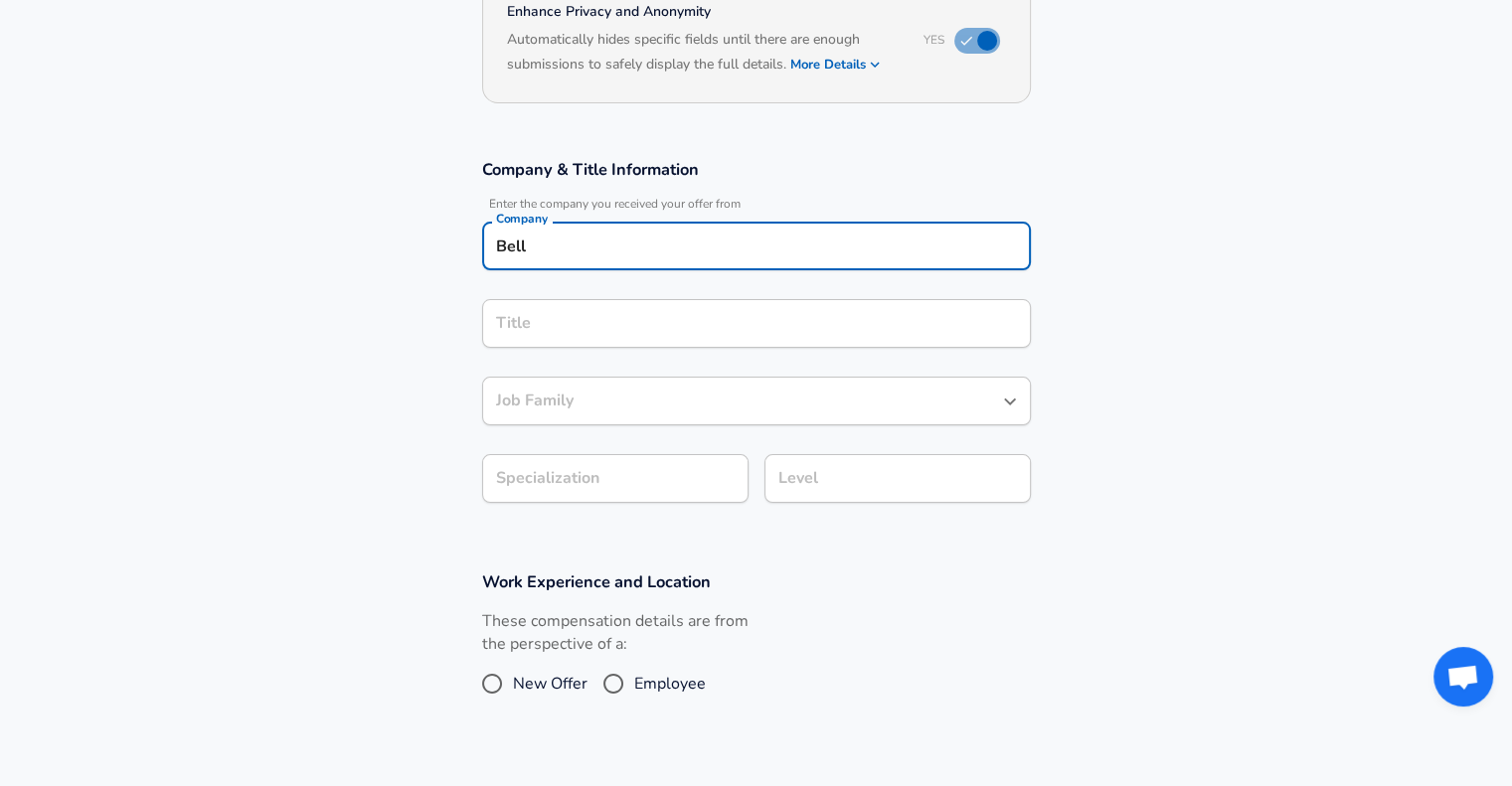 type on "Bell" 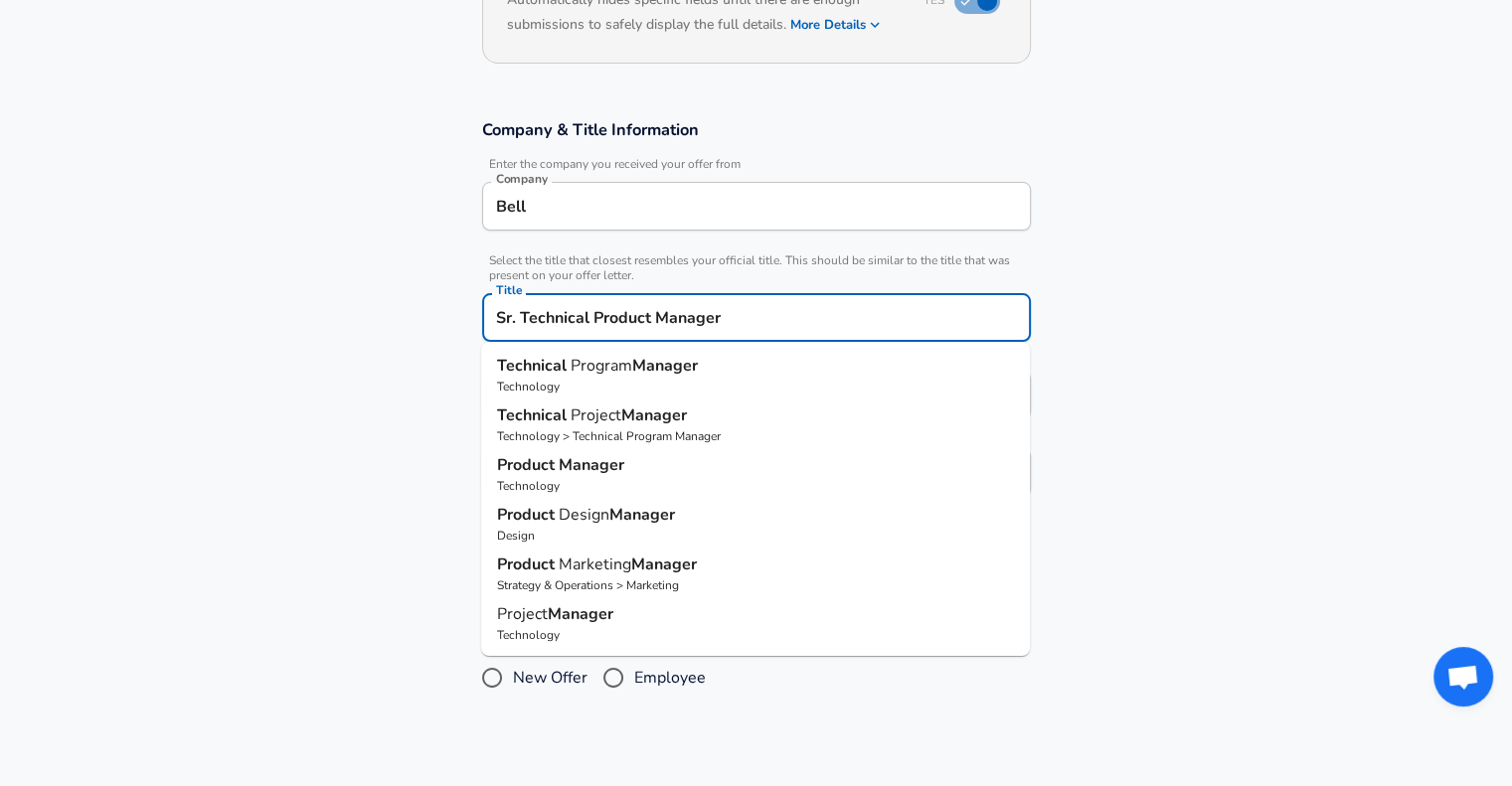click on "Sr. Technical Product Manager" at bounding box center (756, 317) 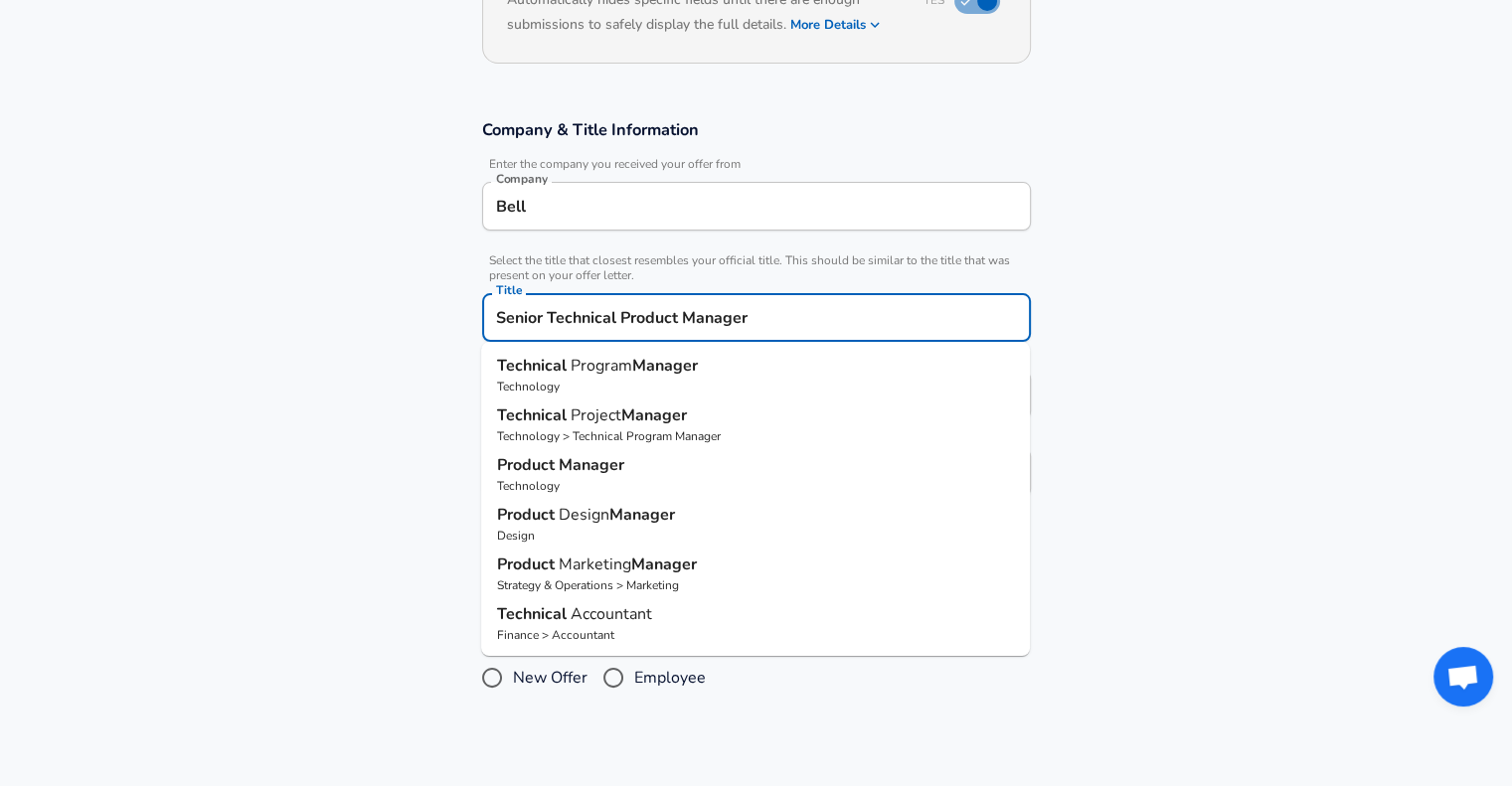click on "Senior Technical Product Manager" at bounding box center [756, 317] 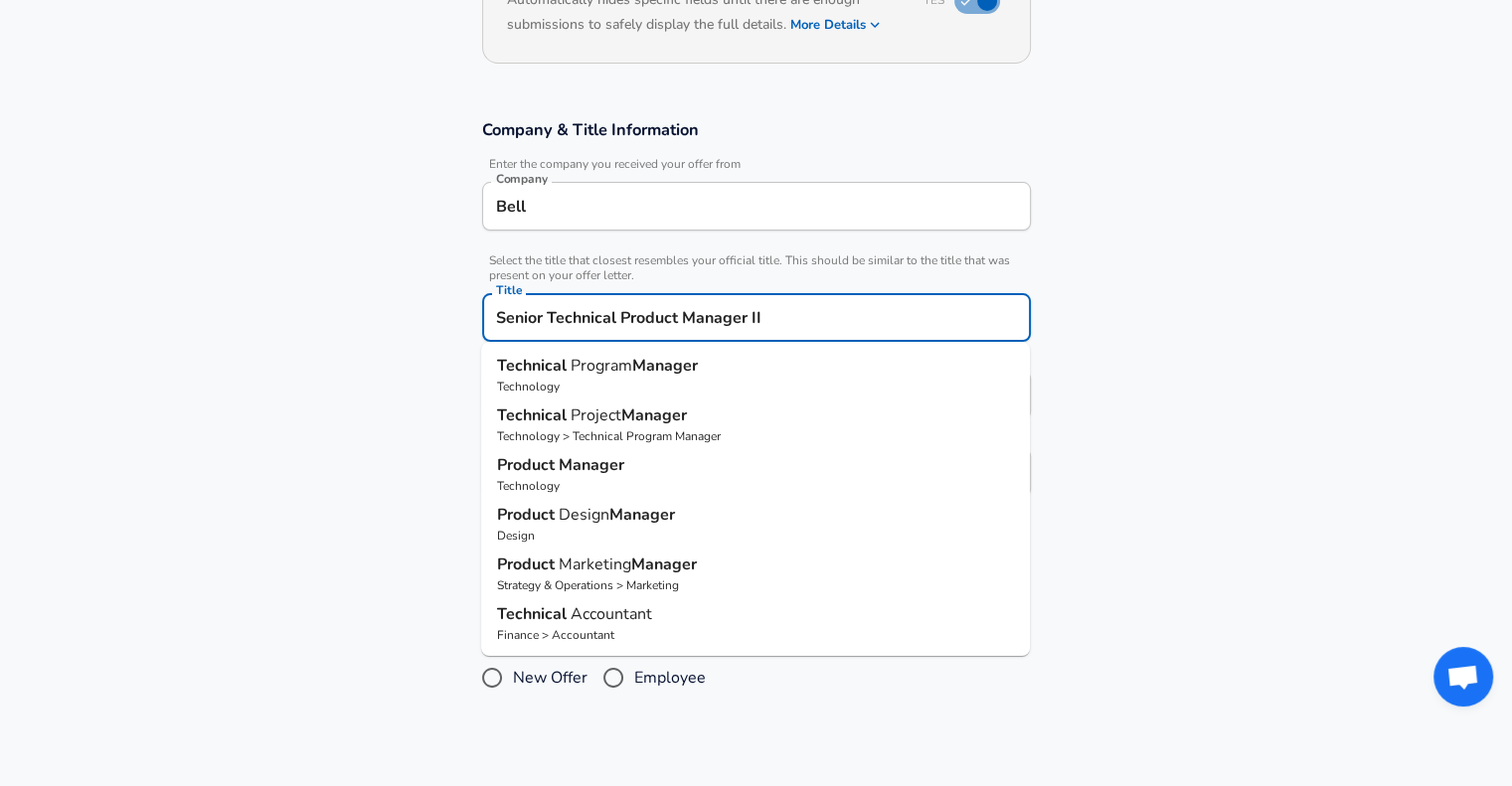 type on "Senior Technical Product Manager II" 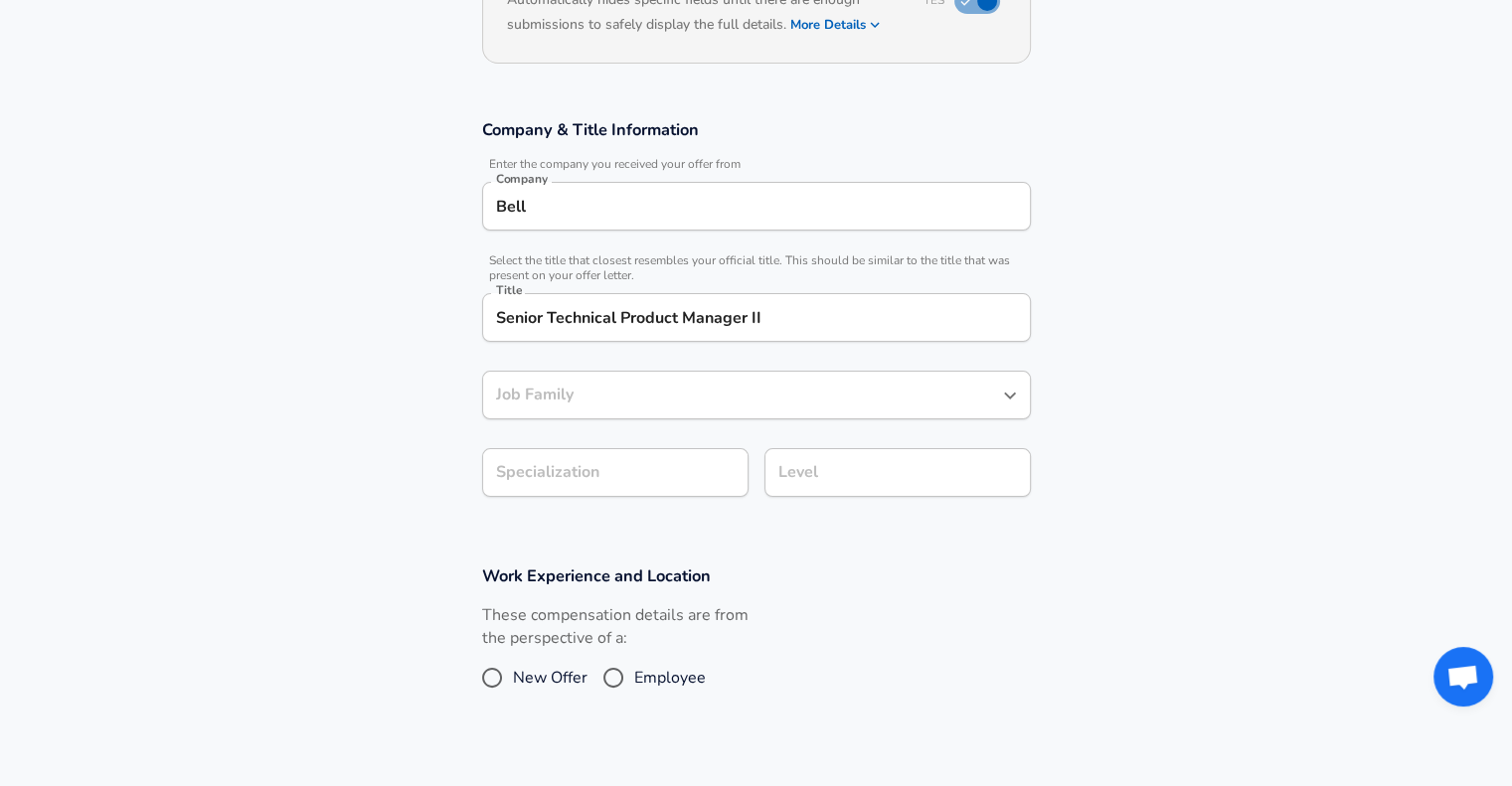 click on "Company Bell Company Select the title that closest resembles your official title. This should be similar to the title that was present on your offer letter. Title Senior Technical Product Manager II Title Job Family Job Family Specialization Specialization Level Level" at bounding box center [756, 318] 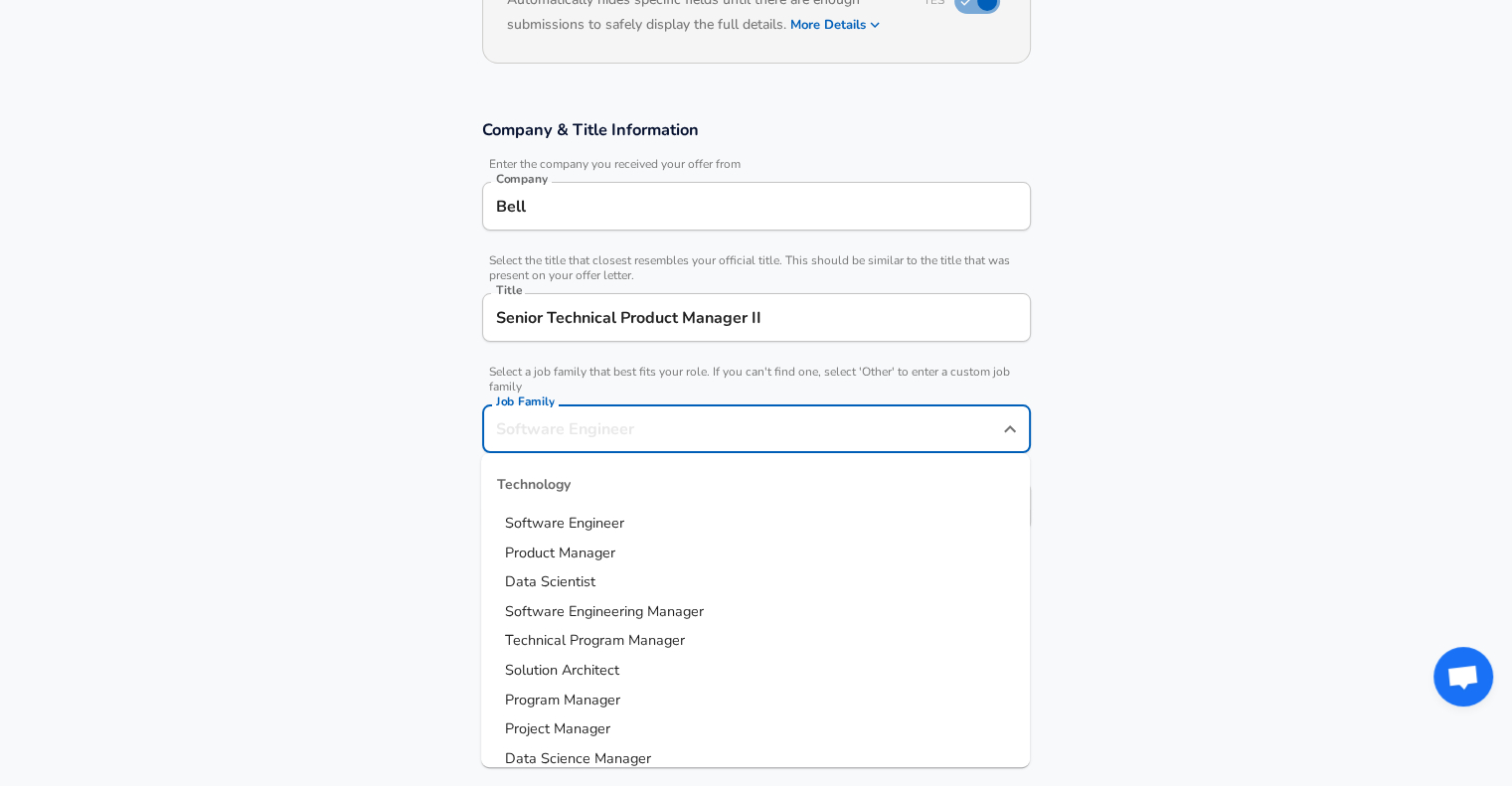 scroll, scrollTop: 298, scrollLeft: 0, axis: vertical 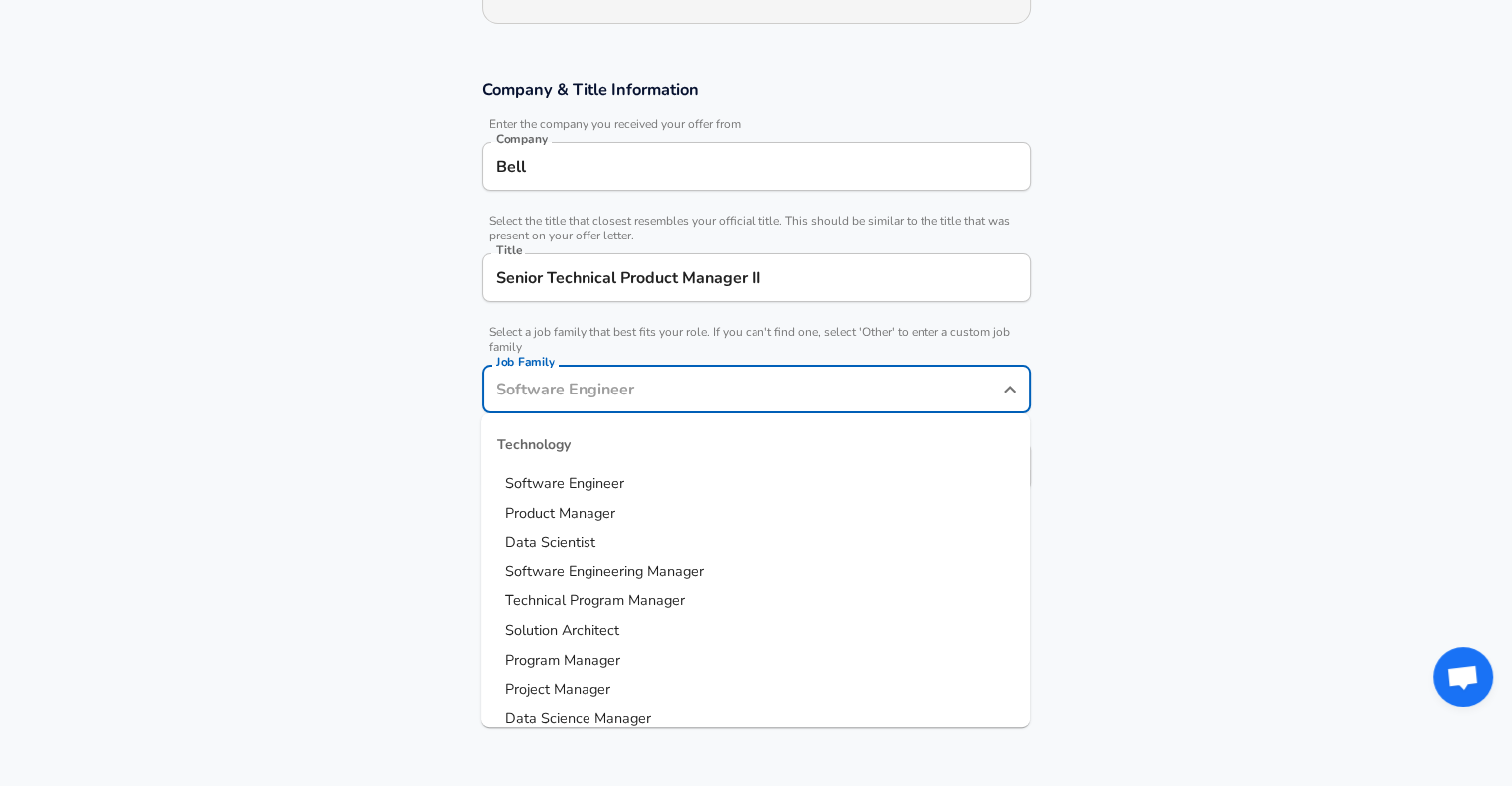 click on "Product Manager" at bounding box center (756, 514) 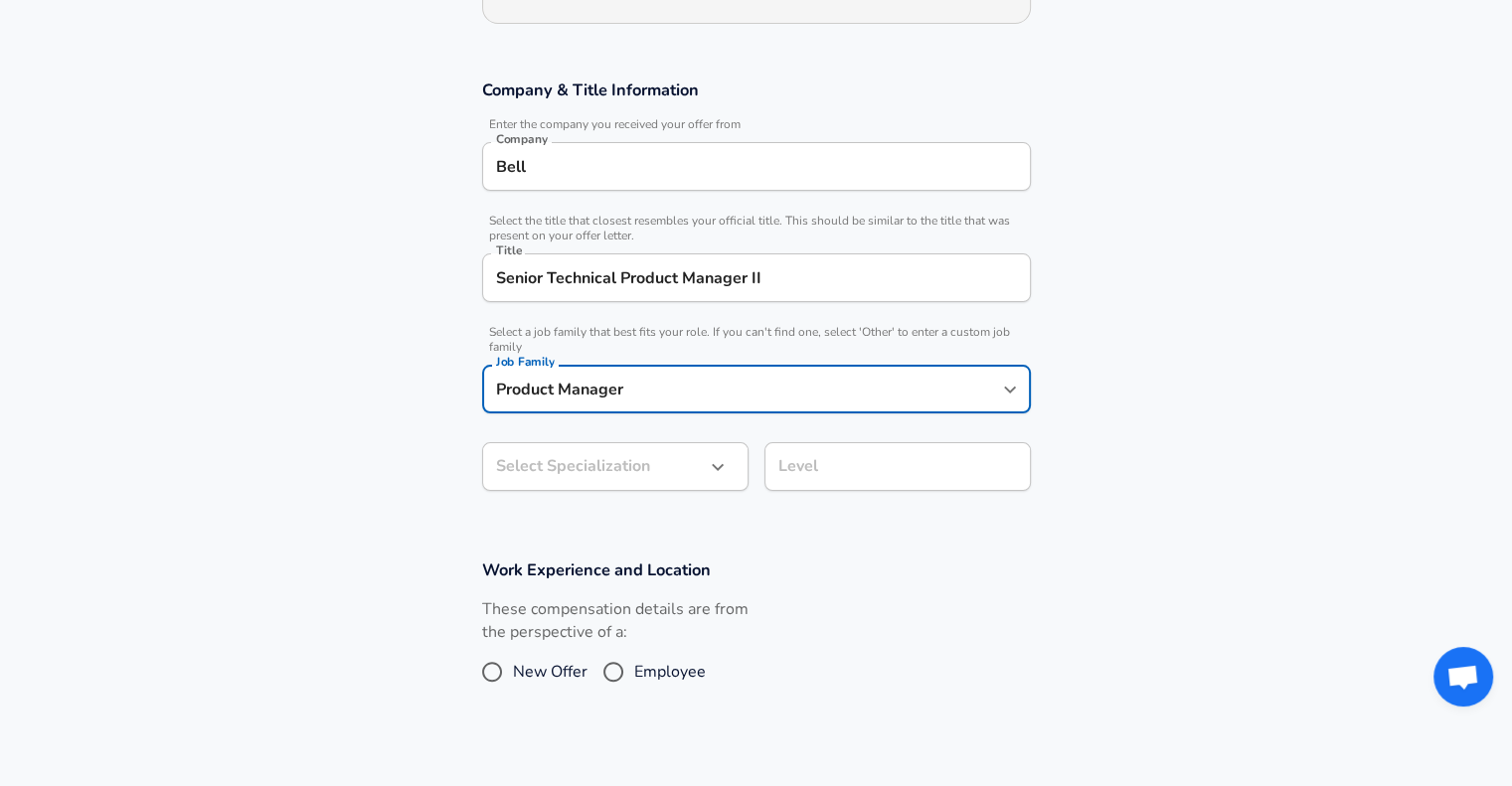 click on "Product Manager Job Family" at bounding box center [756, 389] 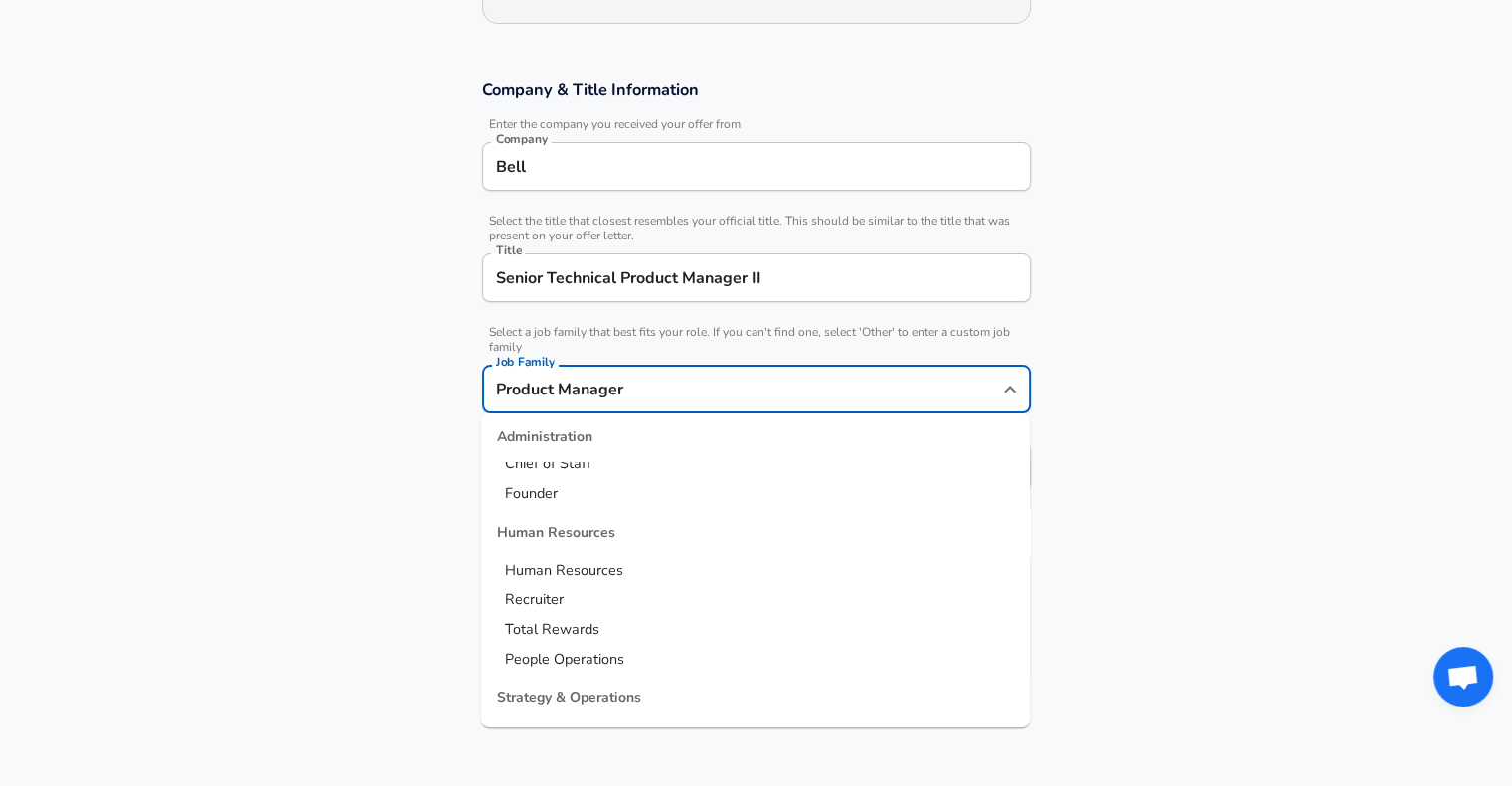 scroll, scrollTop: 1964, scrollLeft: 0, axis: vertical 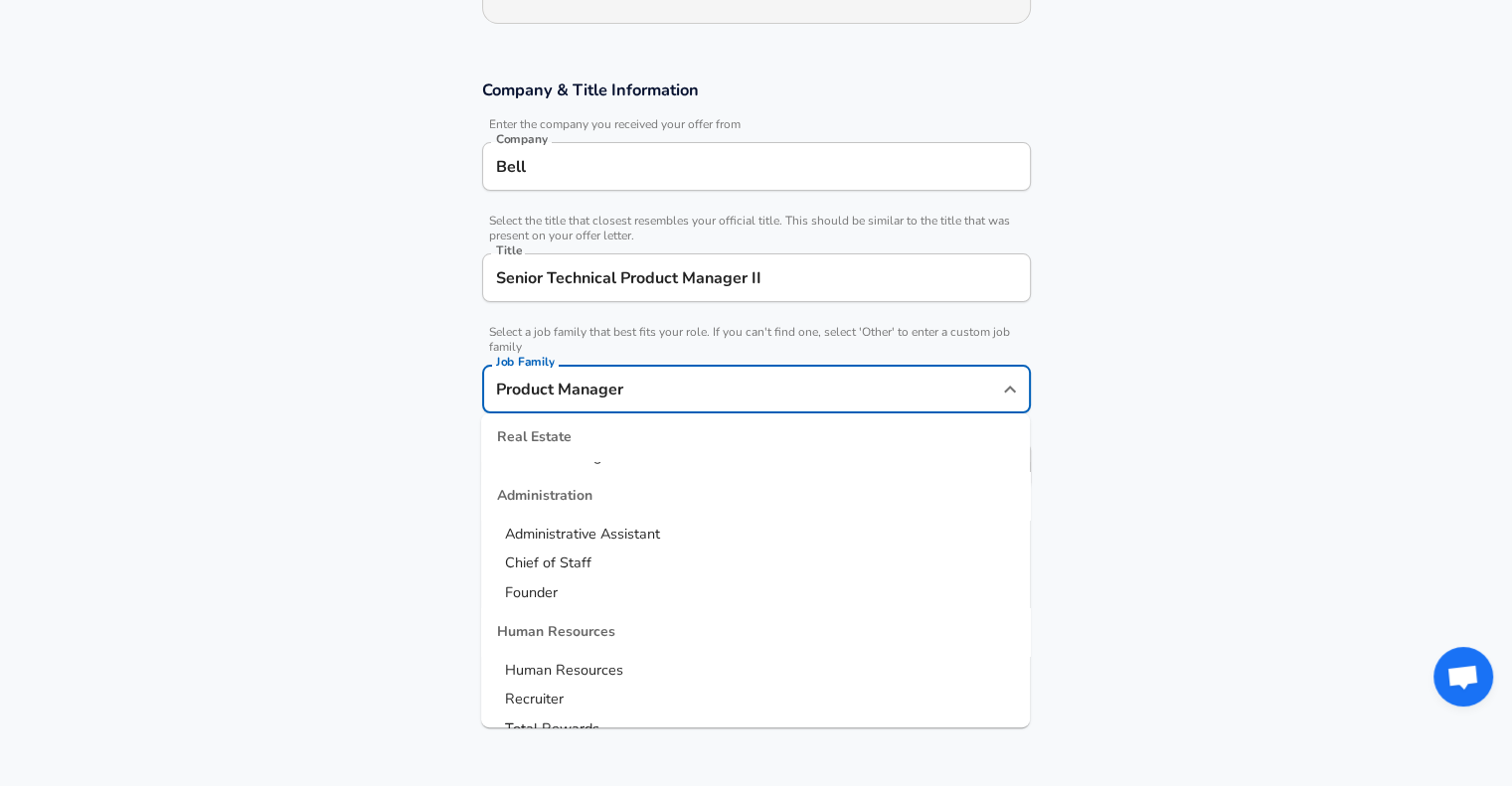 click on "Company Bell Company Select the title that closest resembles your official title. This should be similar to the title that was present on your offer letter. Title Senior Technical Product Manager II Title Job Family Job Family Specialization Specialization Level Level" at bounding box center [756, 295] 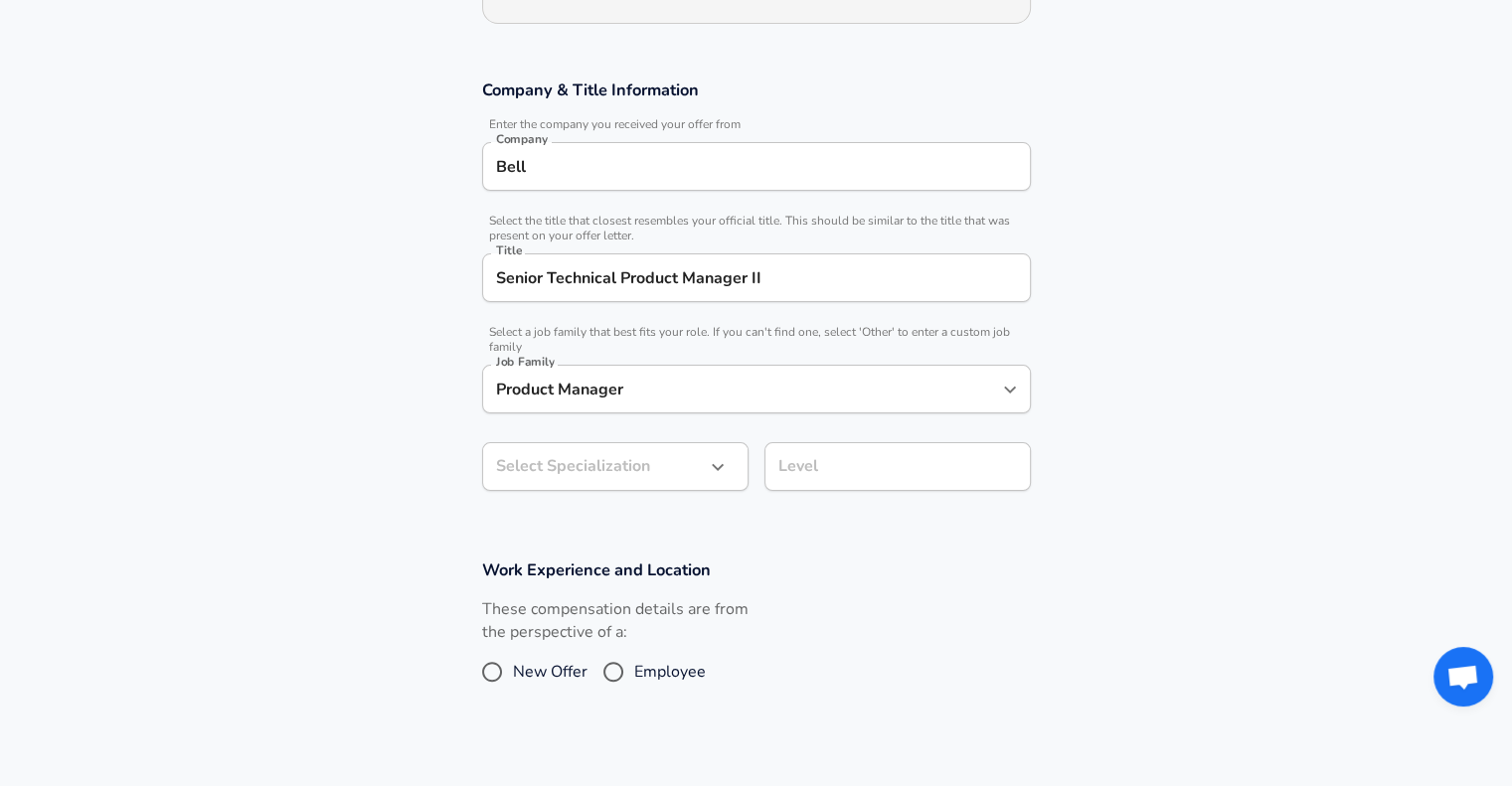 click 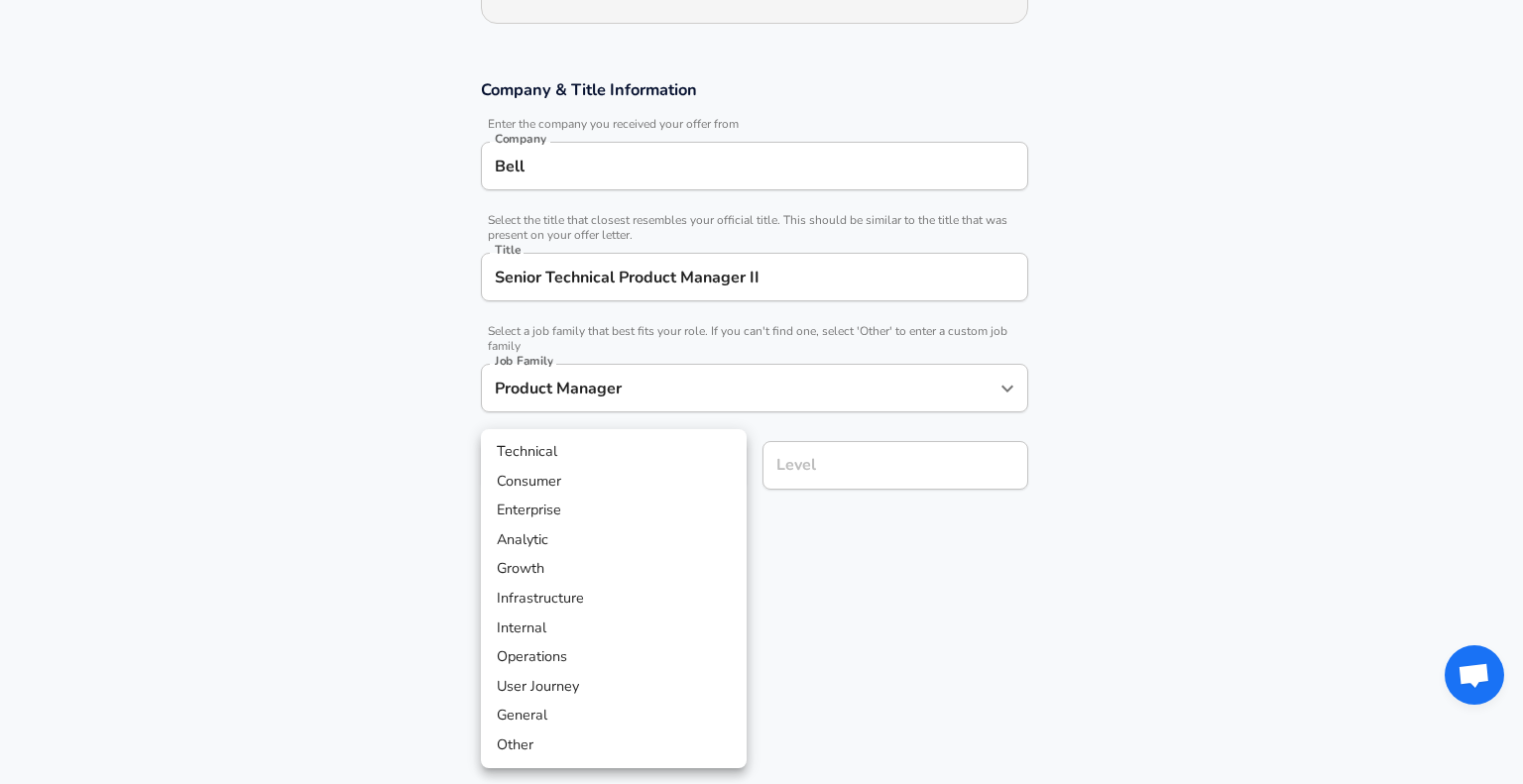 click on "Technical" at bounding box center (614, 452) 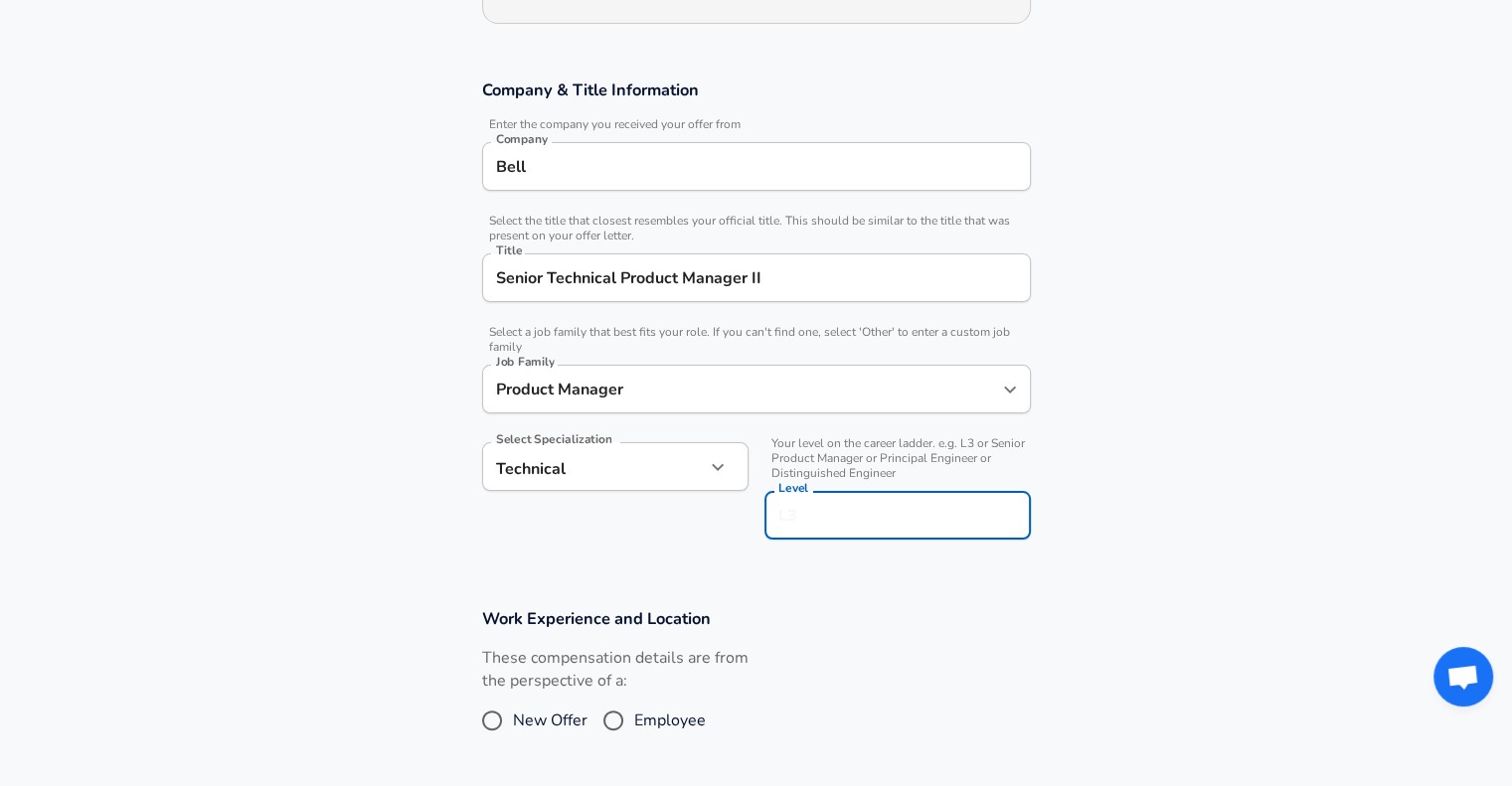 scroll, scrollTop: 338, scrollLeft: 0, axis: vertical 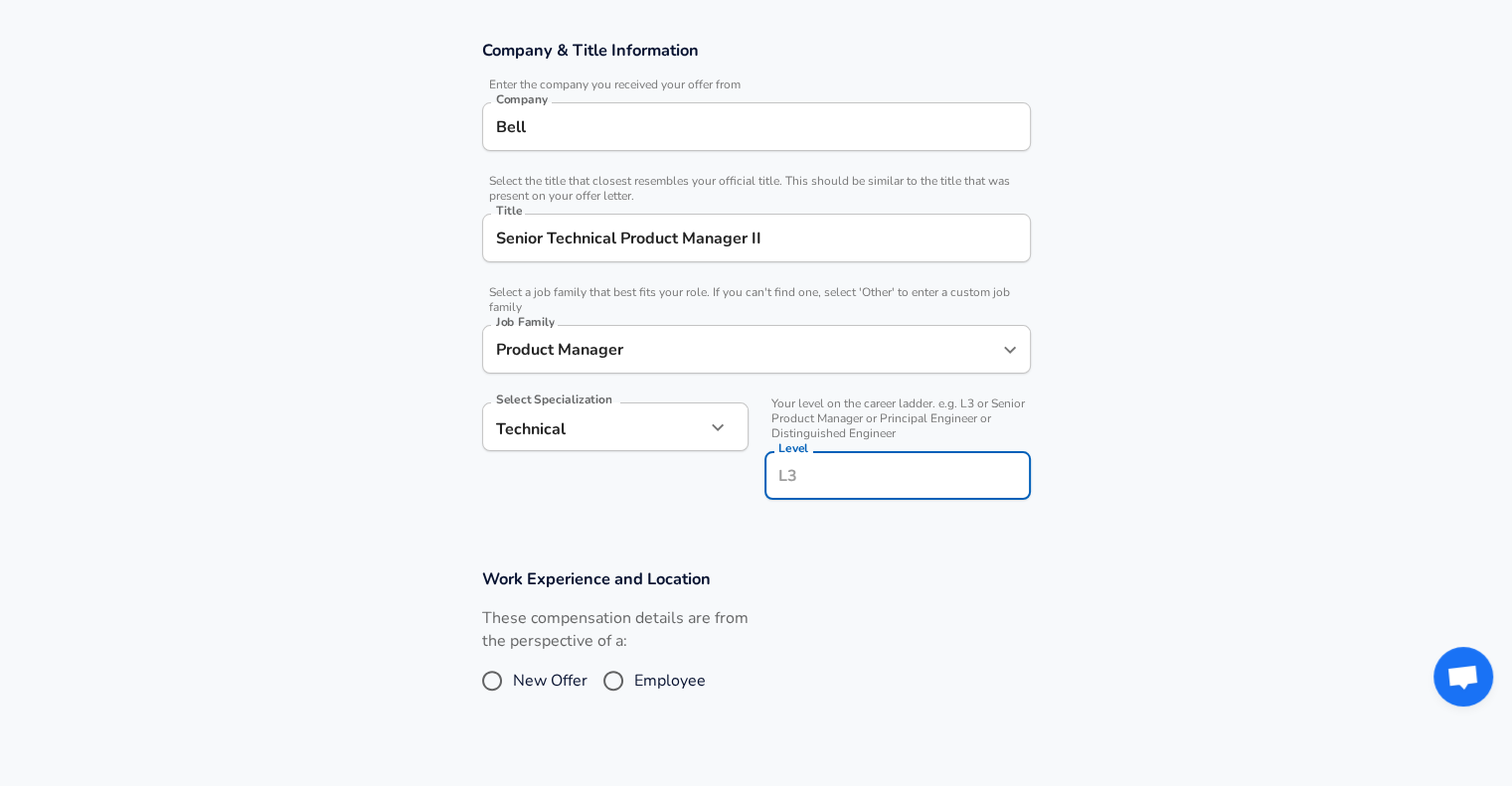 click on "Level" at bounding box center [898, 475] 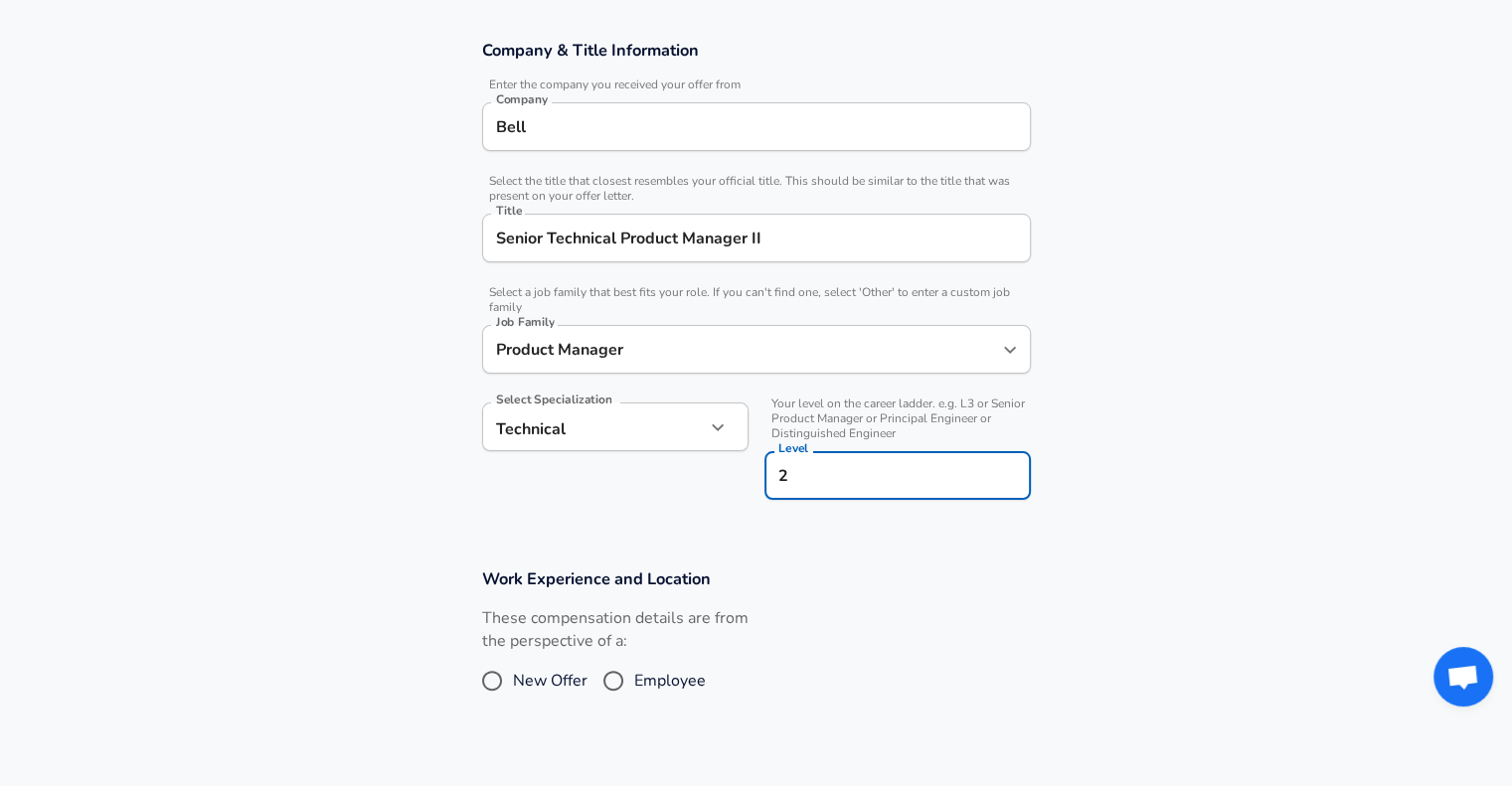 type on "2" 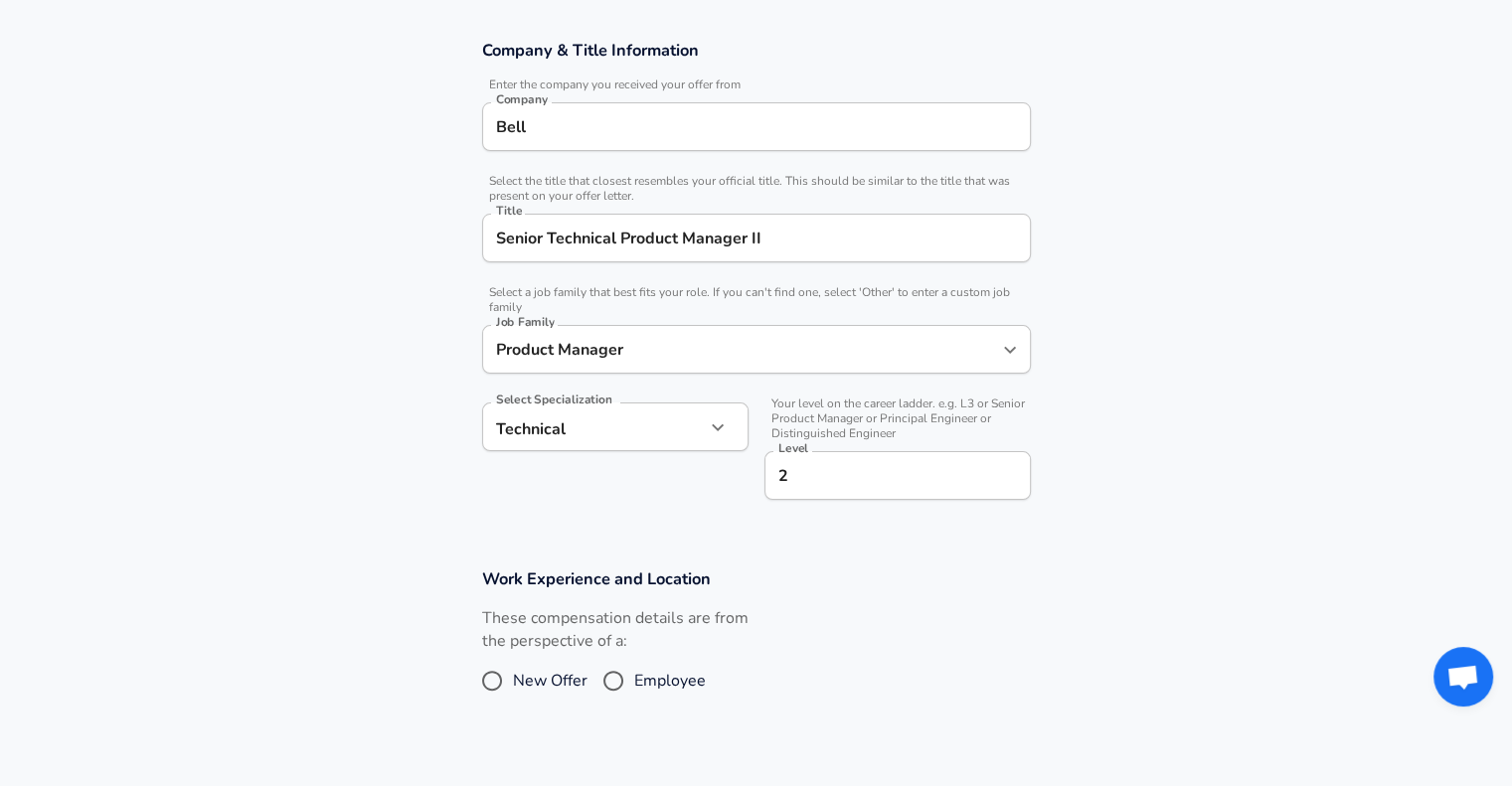 click on "Company Bell Company Select the title that closest resembles your official title. This should be similar to the title that was present on your offer letter. Title Senior Technical Product Manager II Title Select a job family that best fits your role. If you can't find one, select 'Other' to enter a custom job family Job Family Product Manager Job Family Select Specialization Technical Technical Select Specialization Your level on the career ladder. e.g. L3 or Senior Product Manager or Principal Engineer or Distinguished Engineer Level 2 Level" at bounding box center (756, 280) 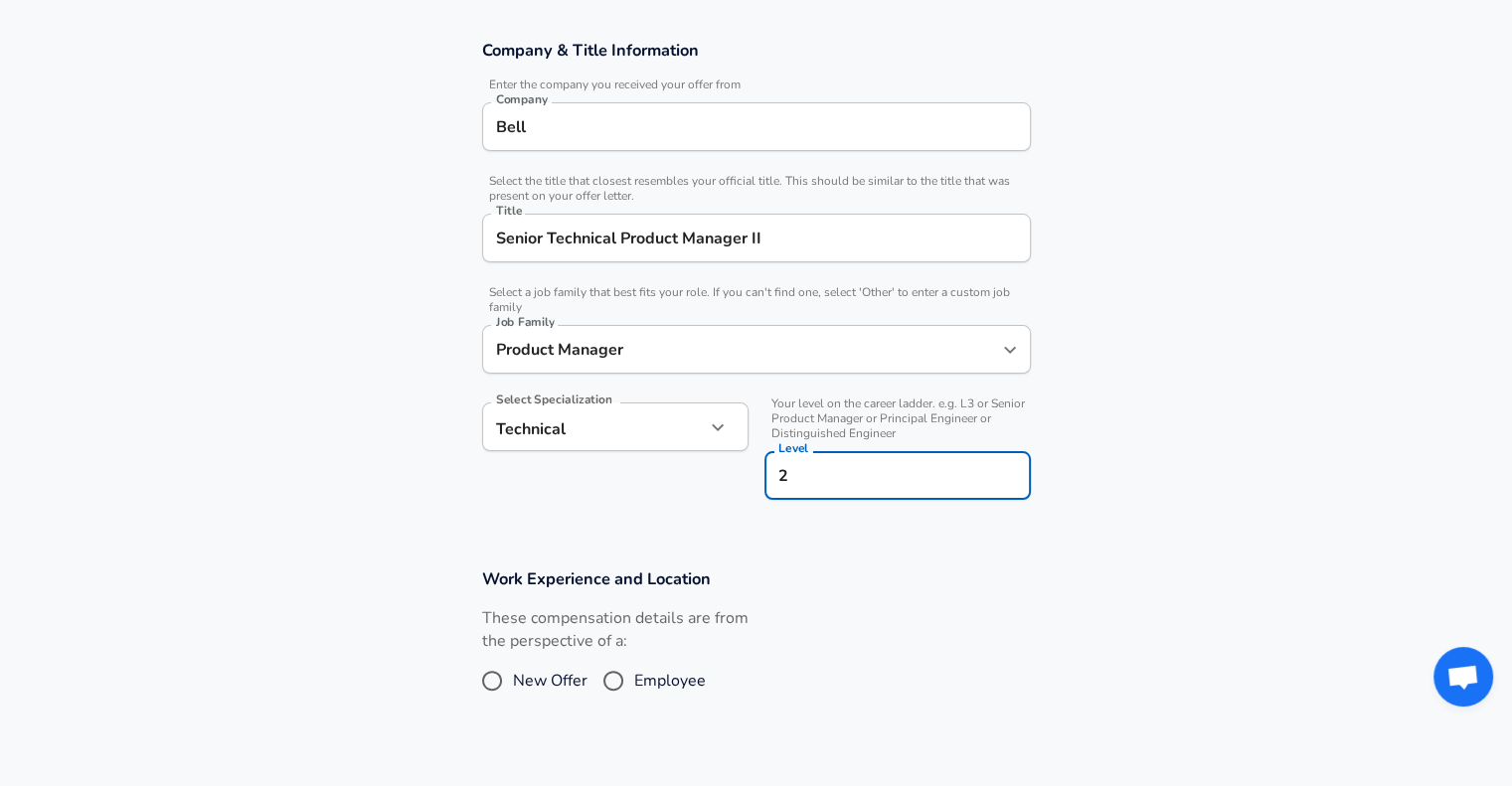 click on "2" at bounding box center [898, 475] 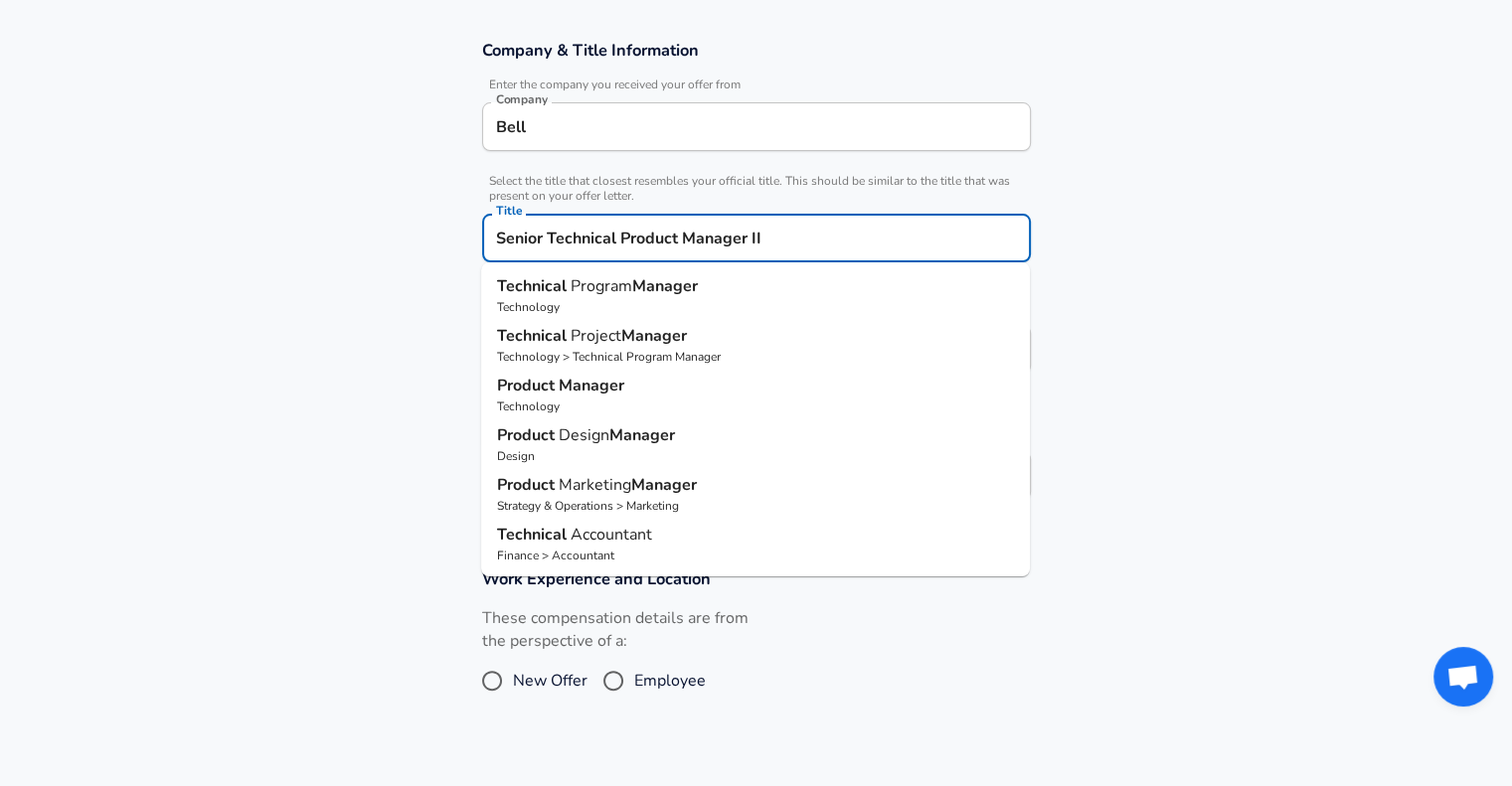 drag, startPoint x: 551, startPoint y: 241, endPoint x: 346, endPoint y: 236, distance: 205.06097 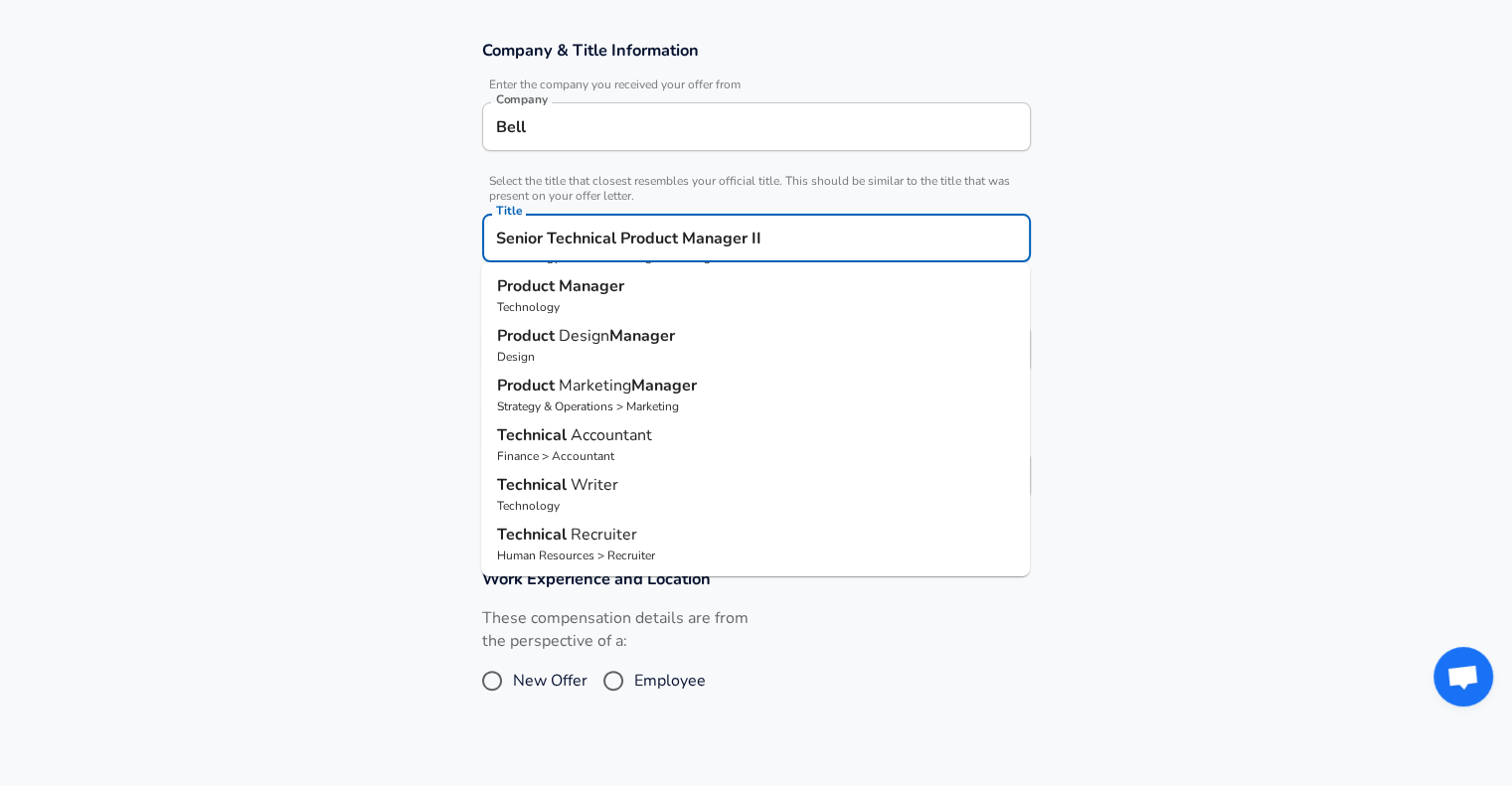 scroll, scrollTop: 198, scrollLeft: 0, axis: vertical 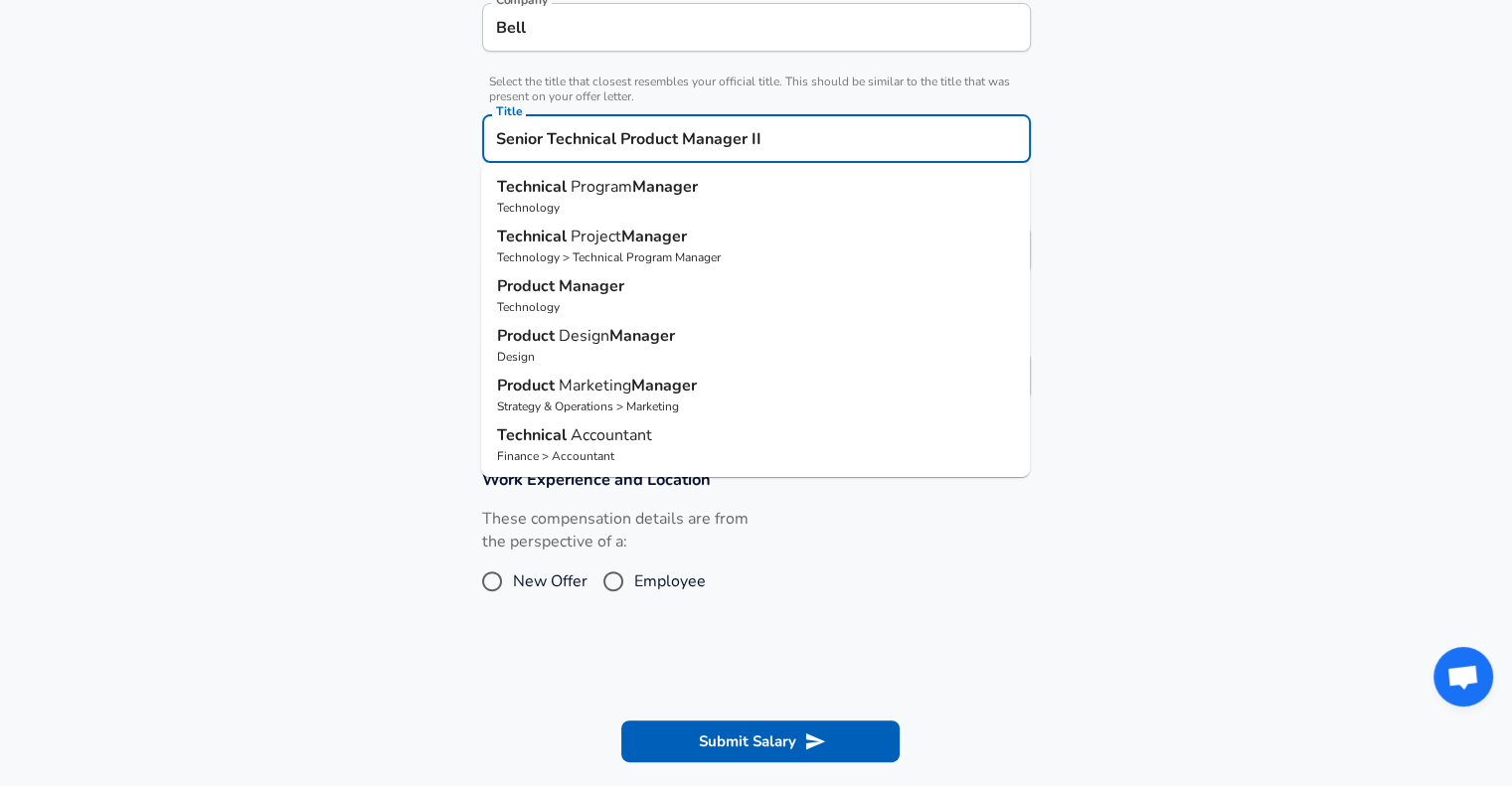 click on "Technology" at bounding box center [756, 307] 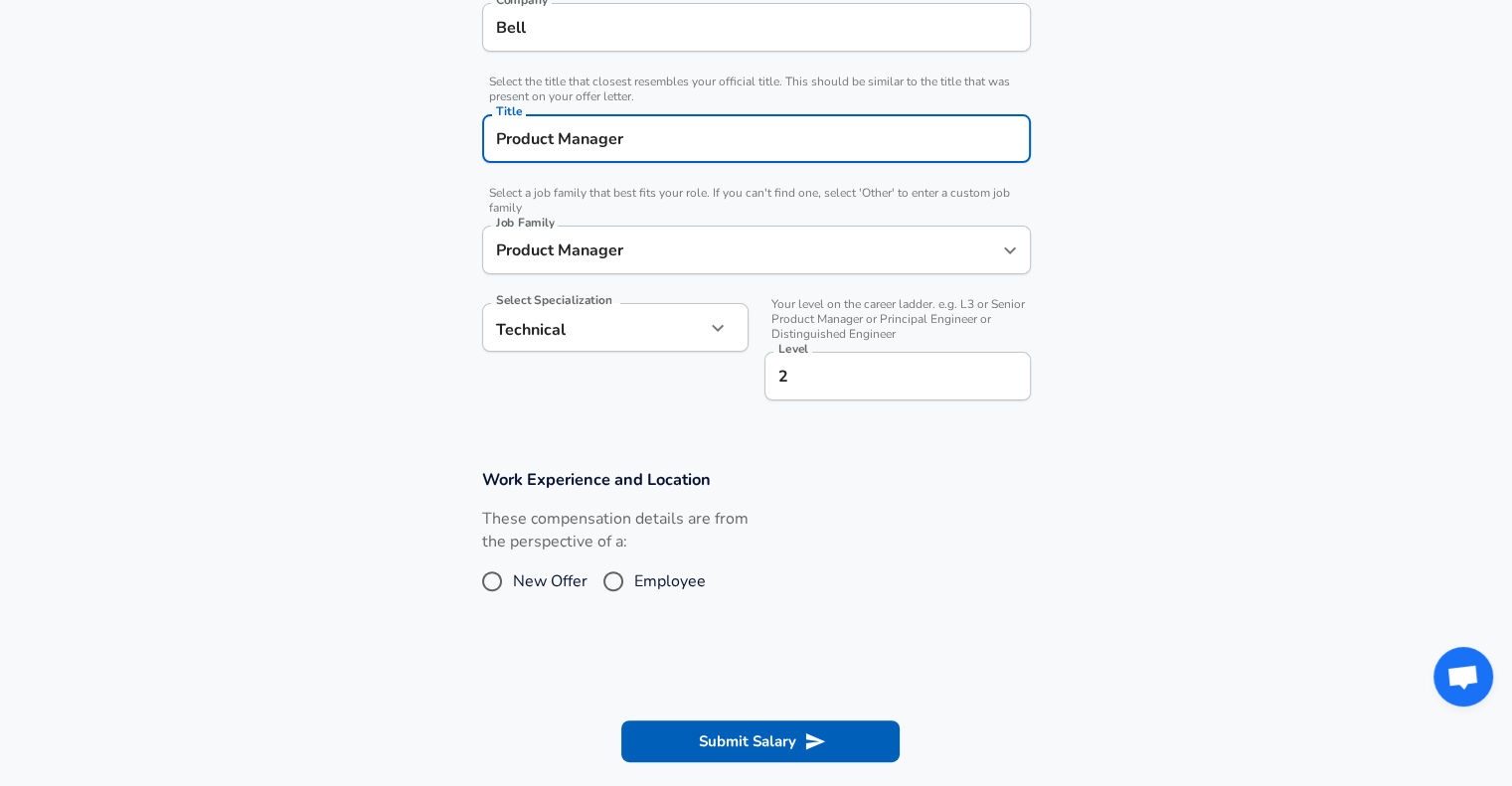 click on "2" at bounding box center (898, 376) 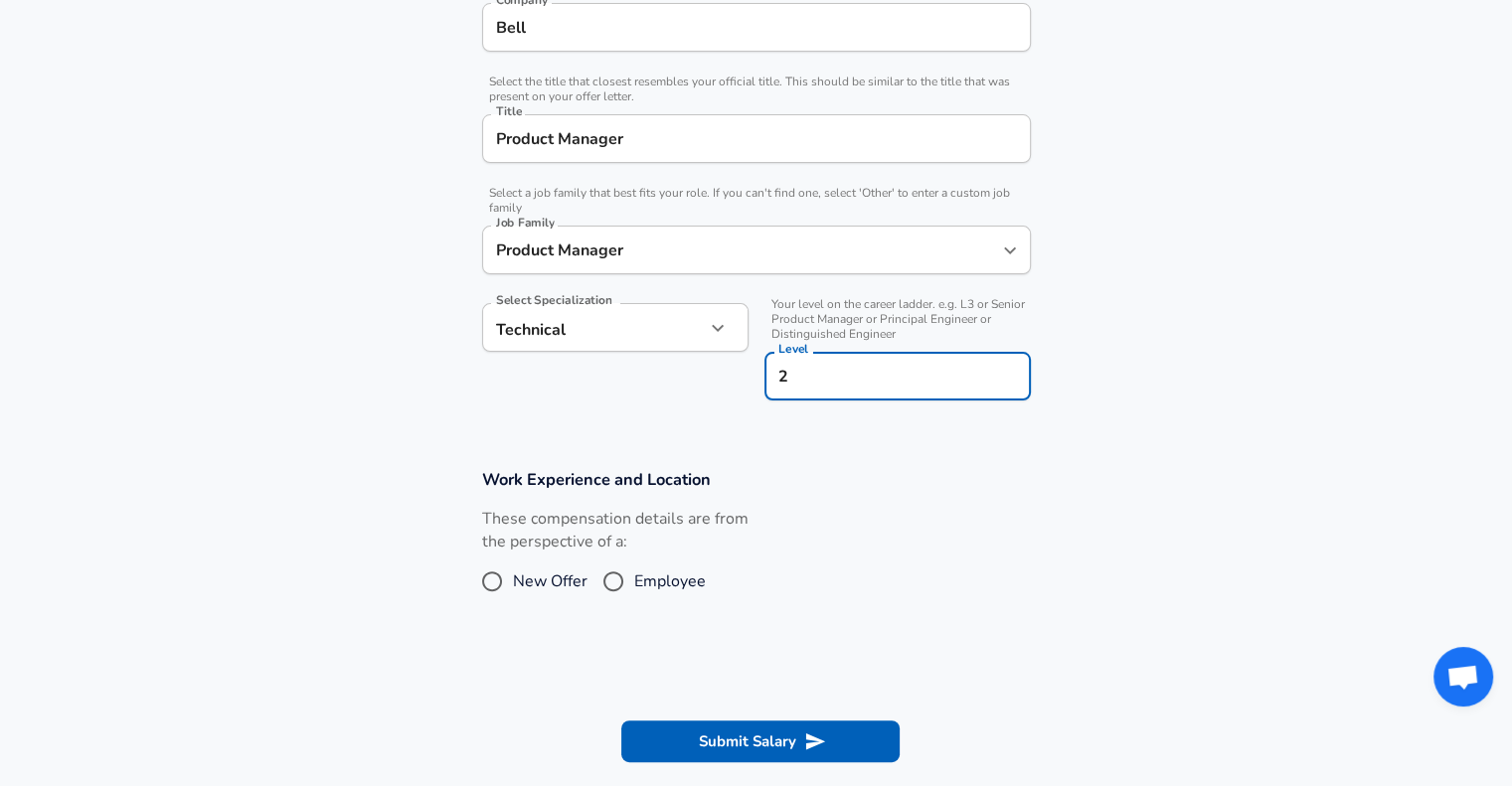 click on "2" at bounding box center [898, 376] 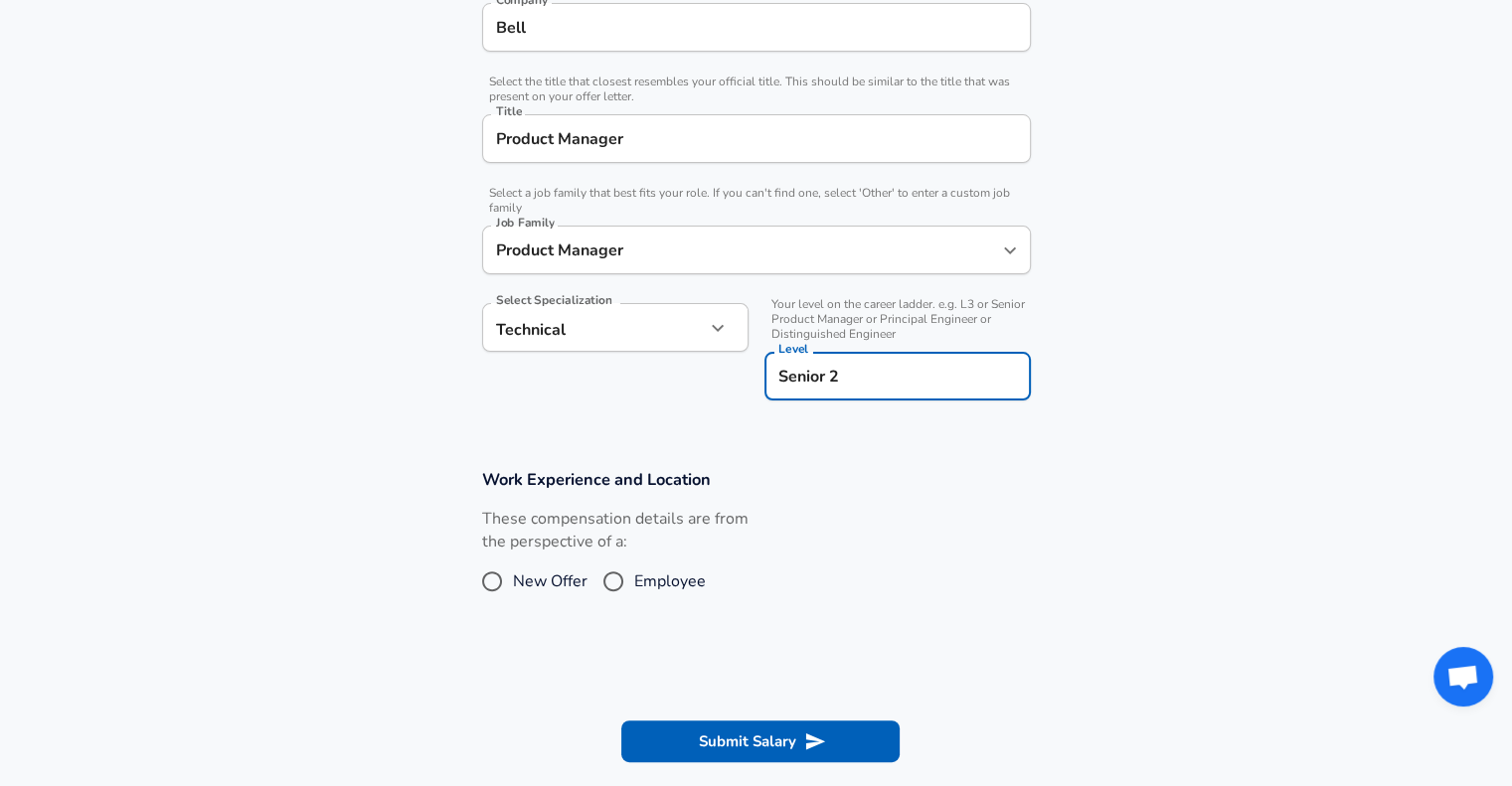 type on "Senior 2" 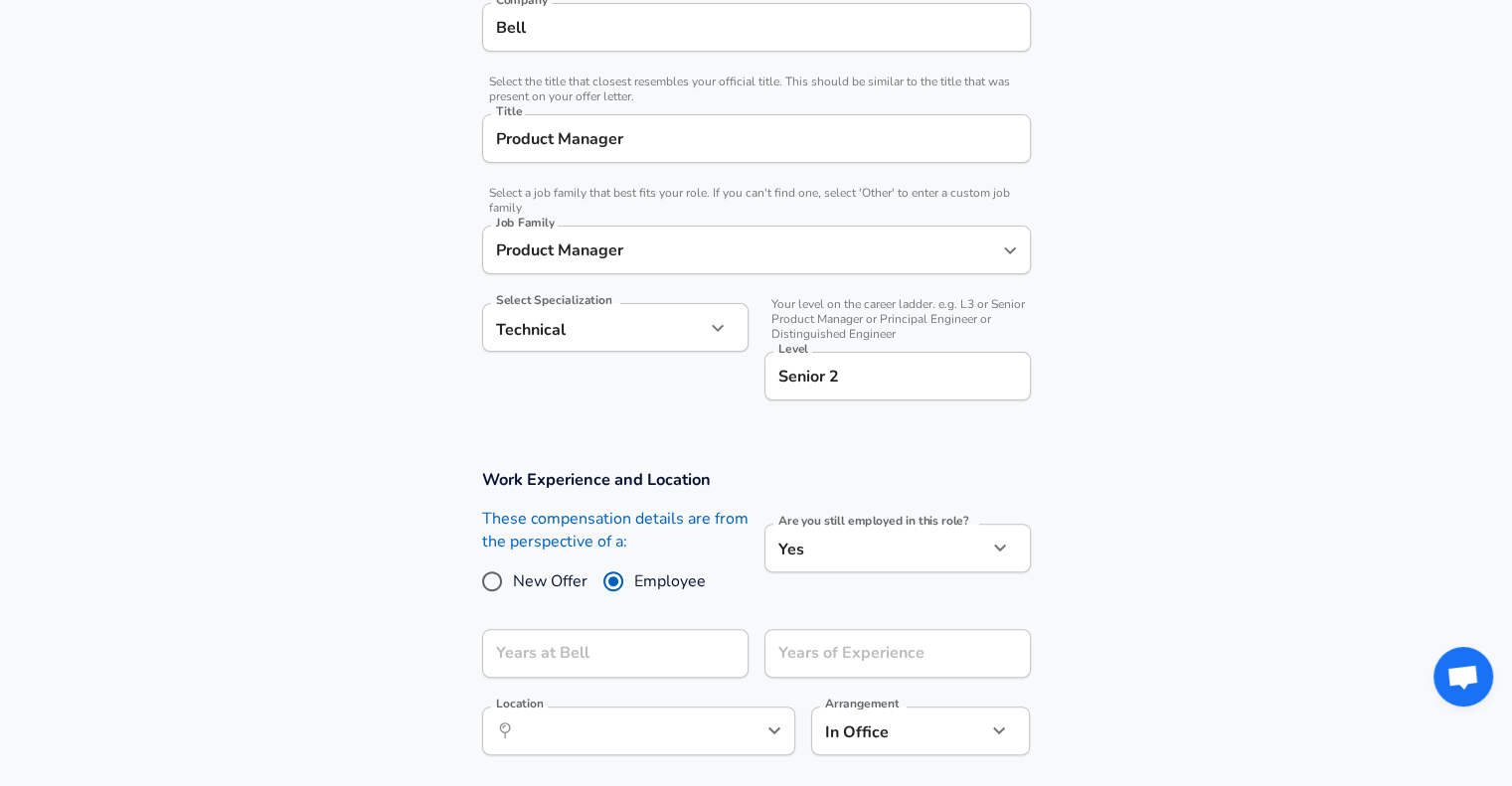 scroll, scrollTop: 636, scrollLeft: 0, axis: vertical 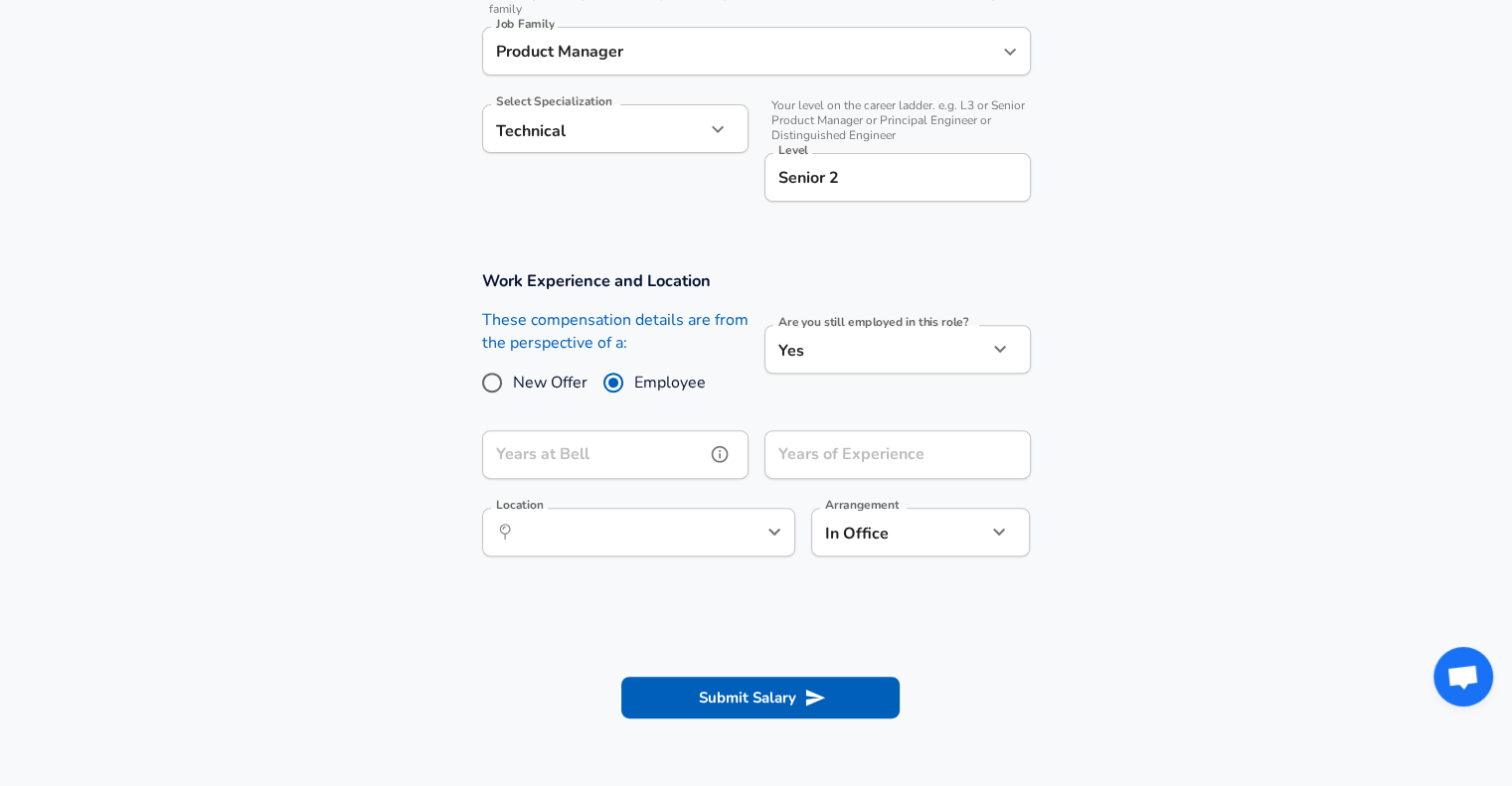 click on "Years at Bell" at bounding box center [593, 454] 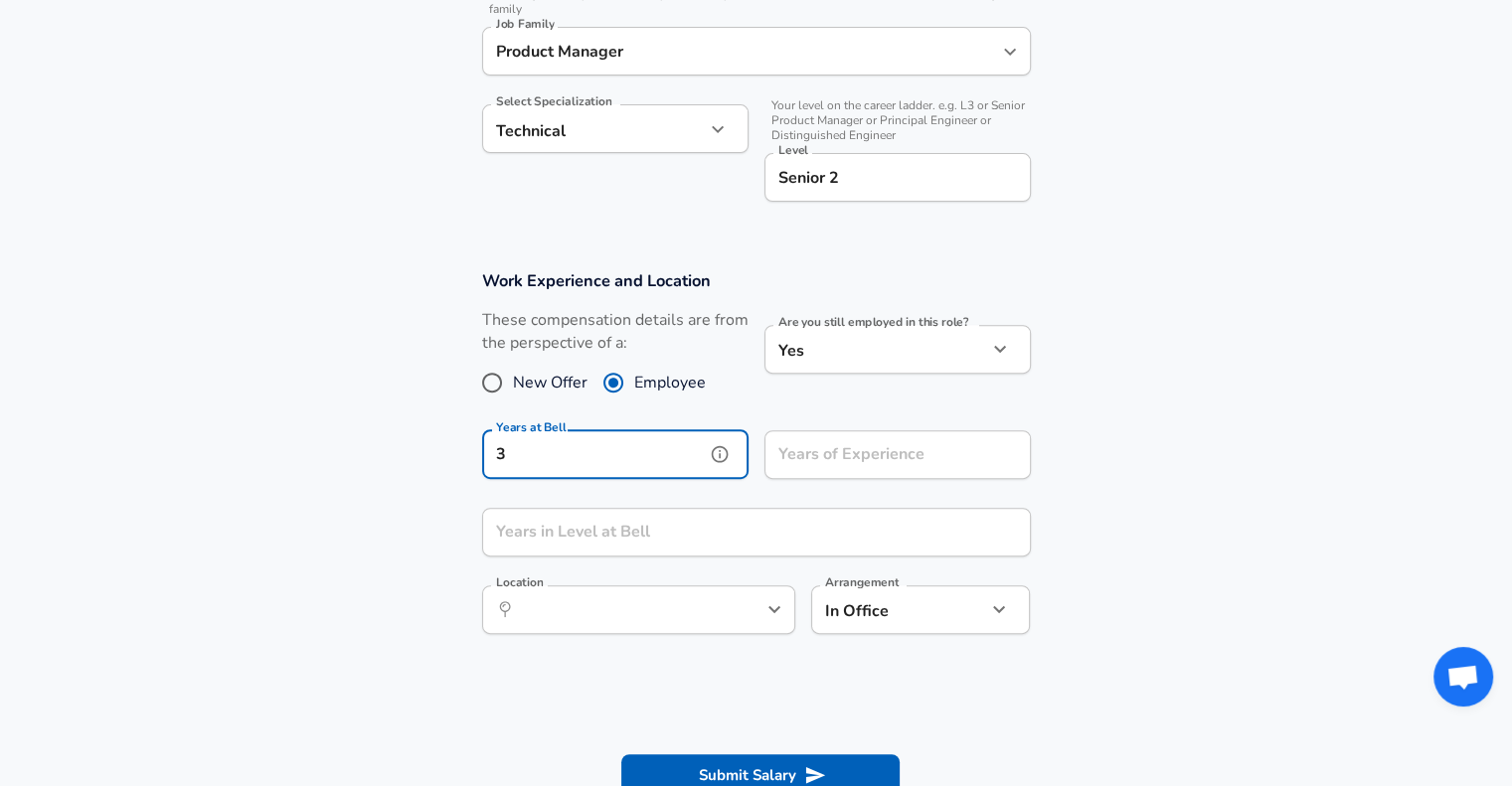 type on "3" 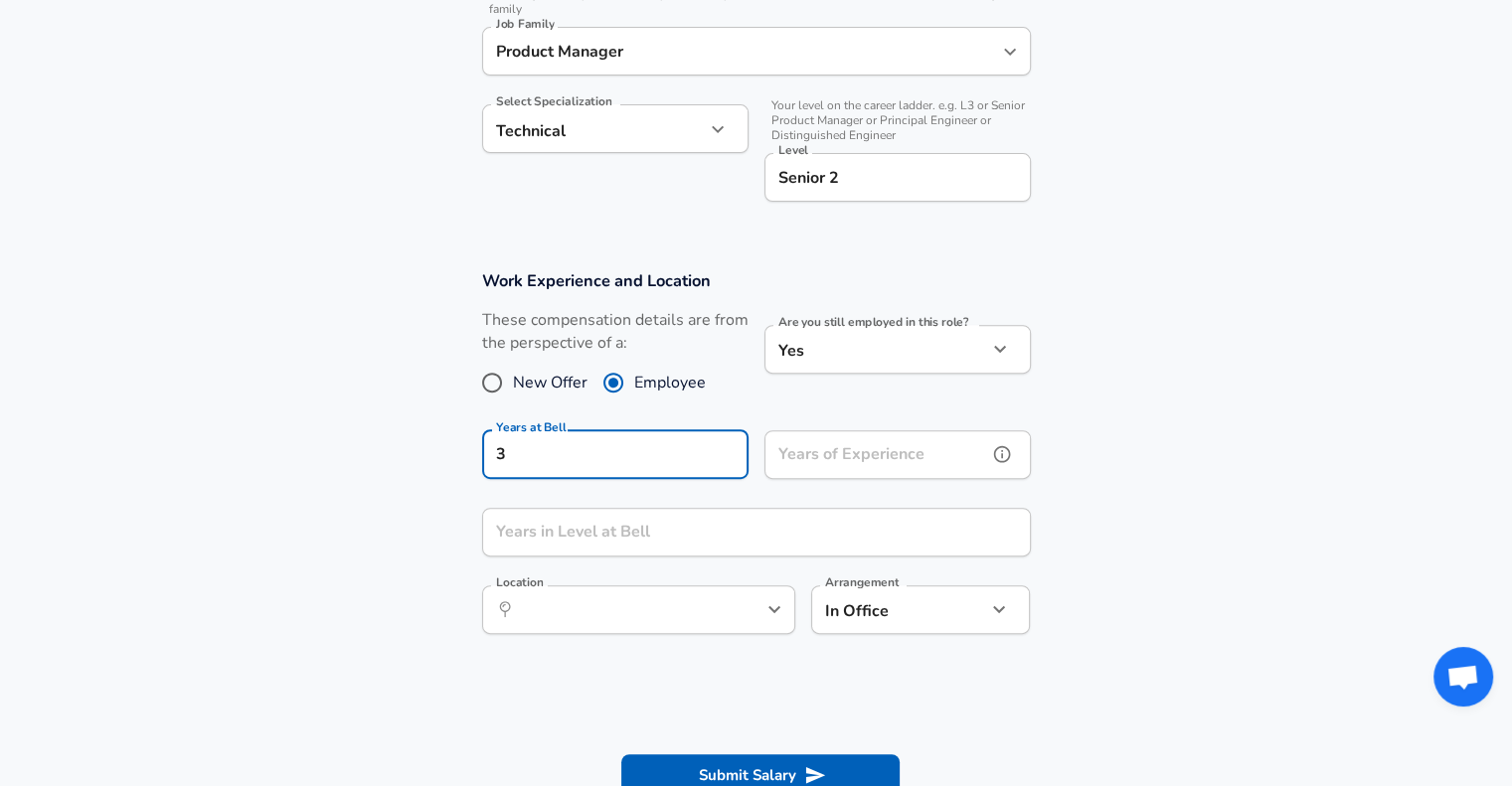 click on "Years of Experience" at bounding box center (876, 454) 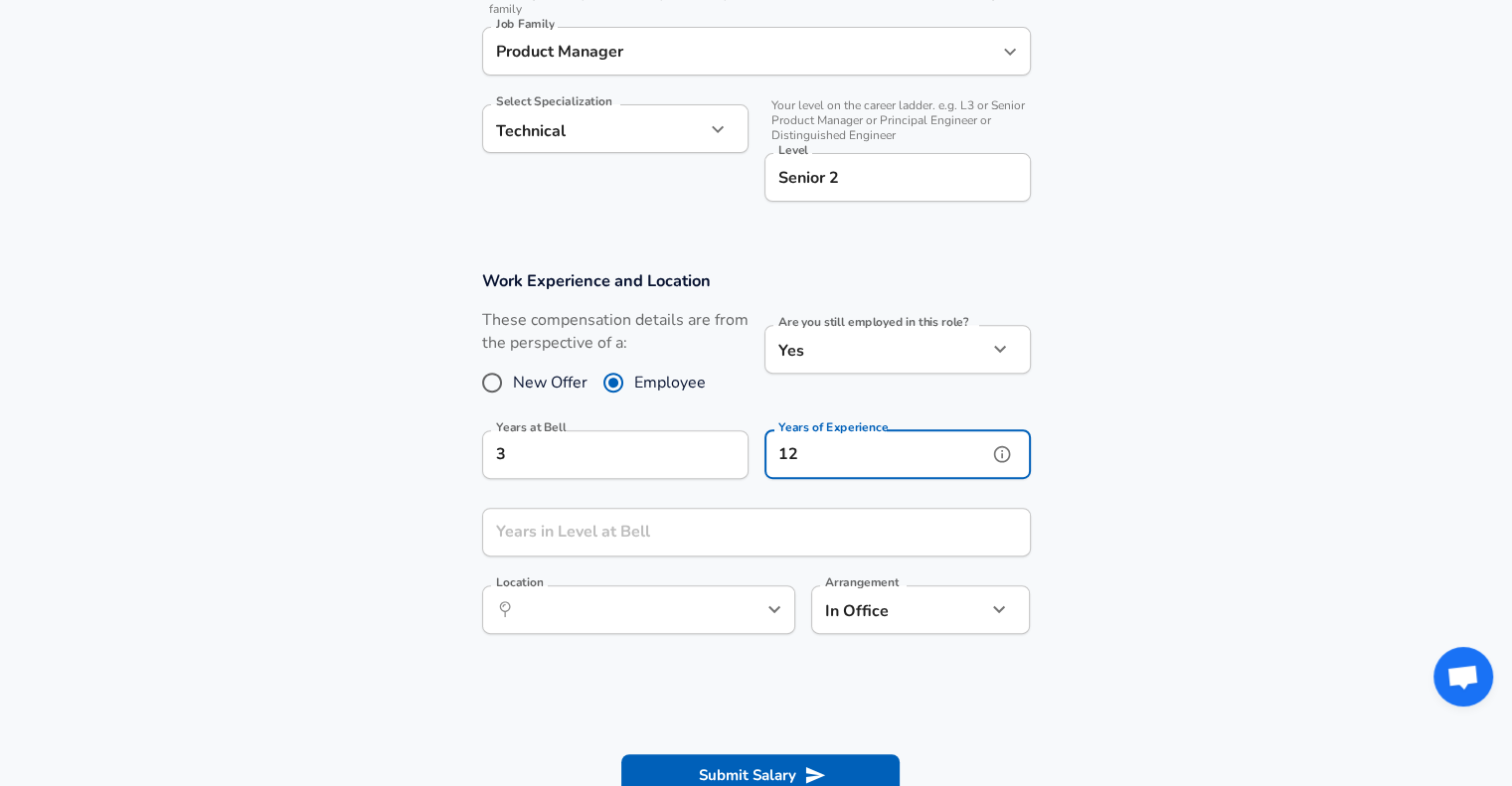 type on "12" 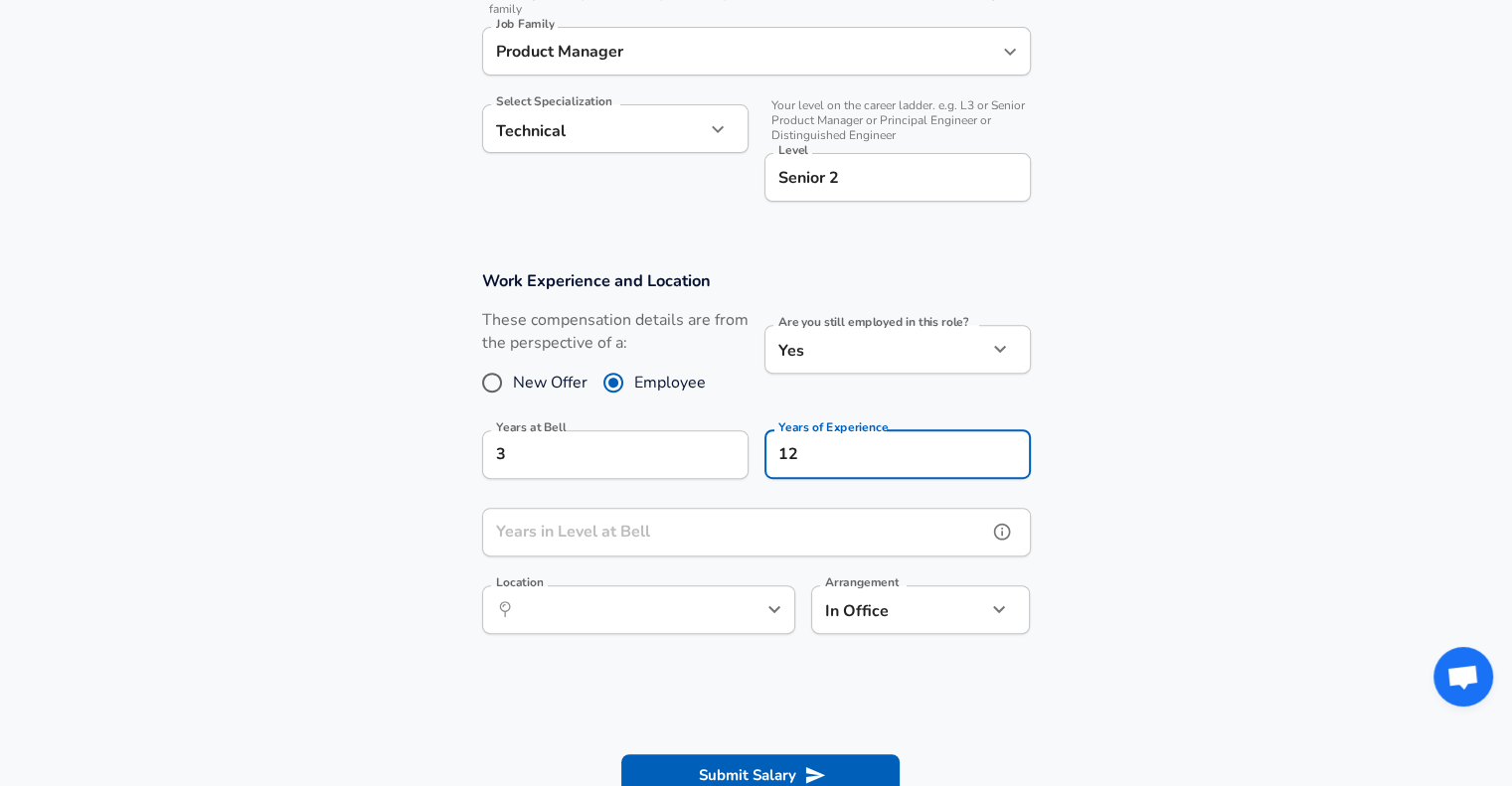 click on "Years in Level at Bell" at bounding box center (735, 532) 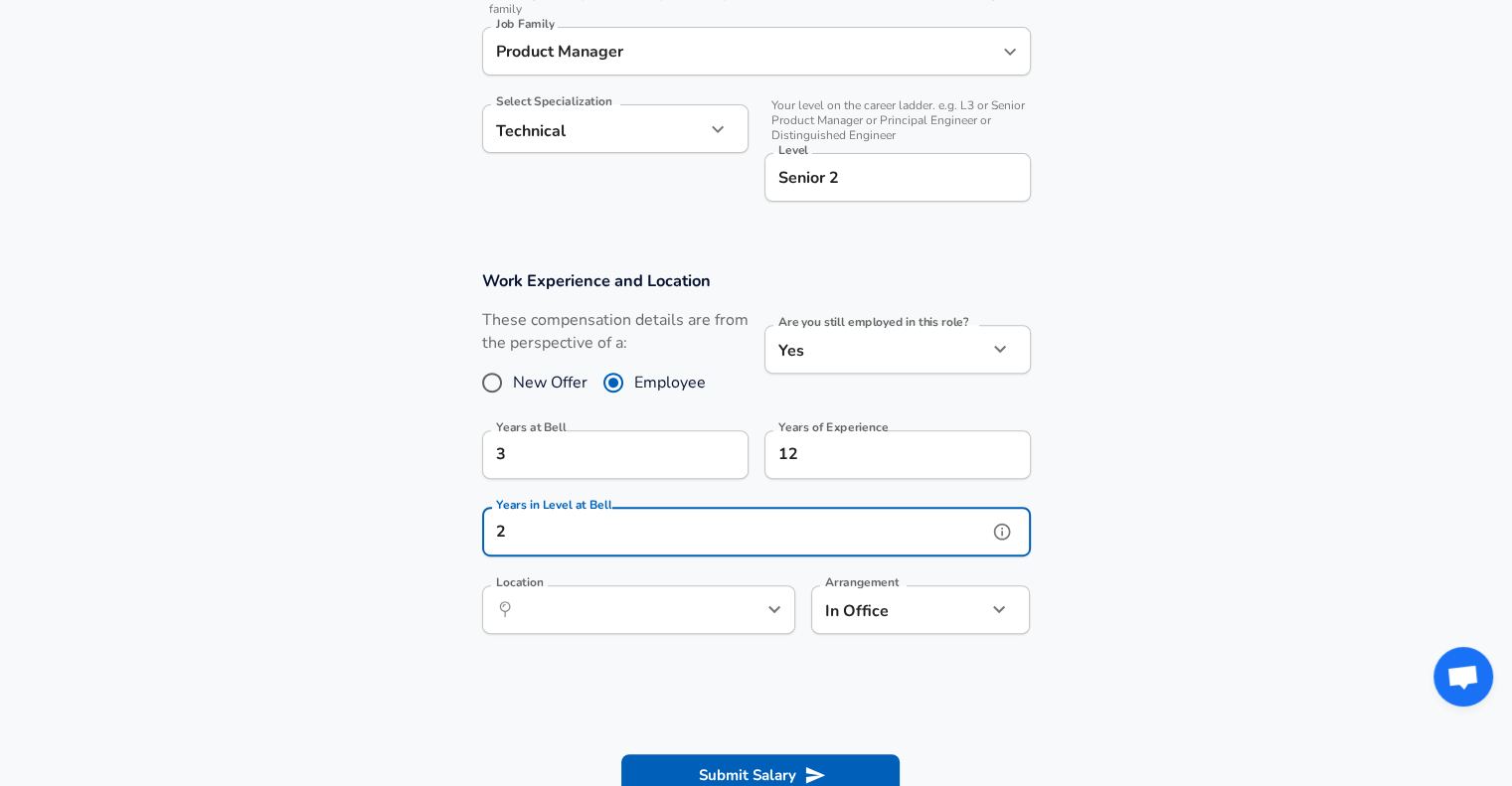 type on "2" 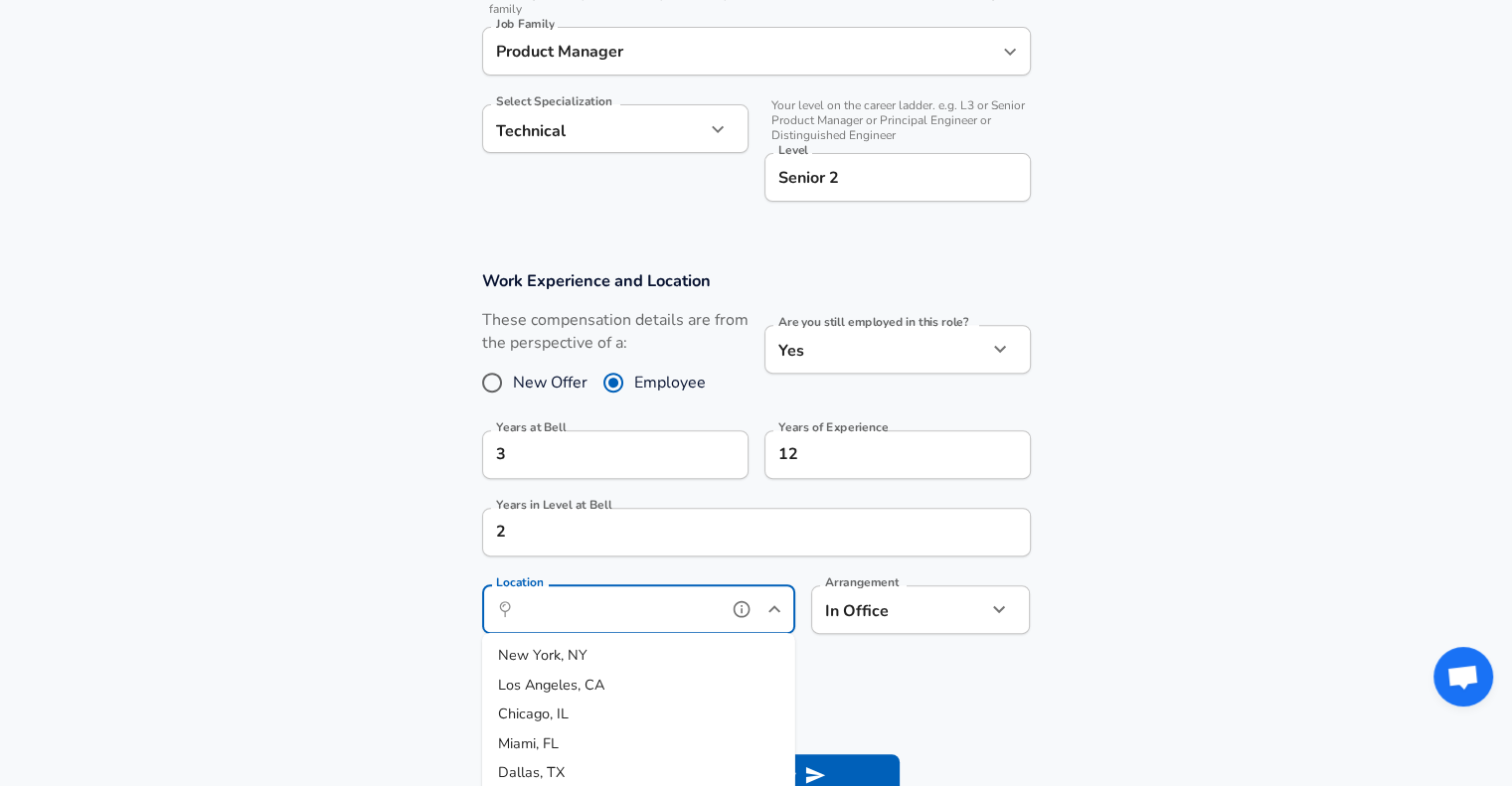 click on "Location" at bounding box center (616, 609) 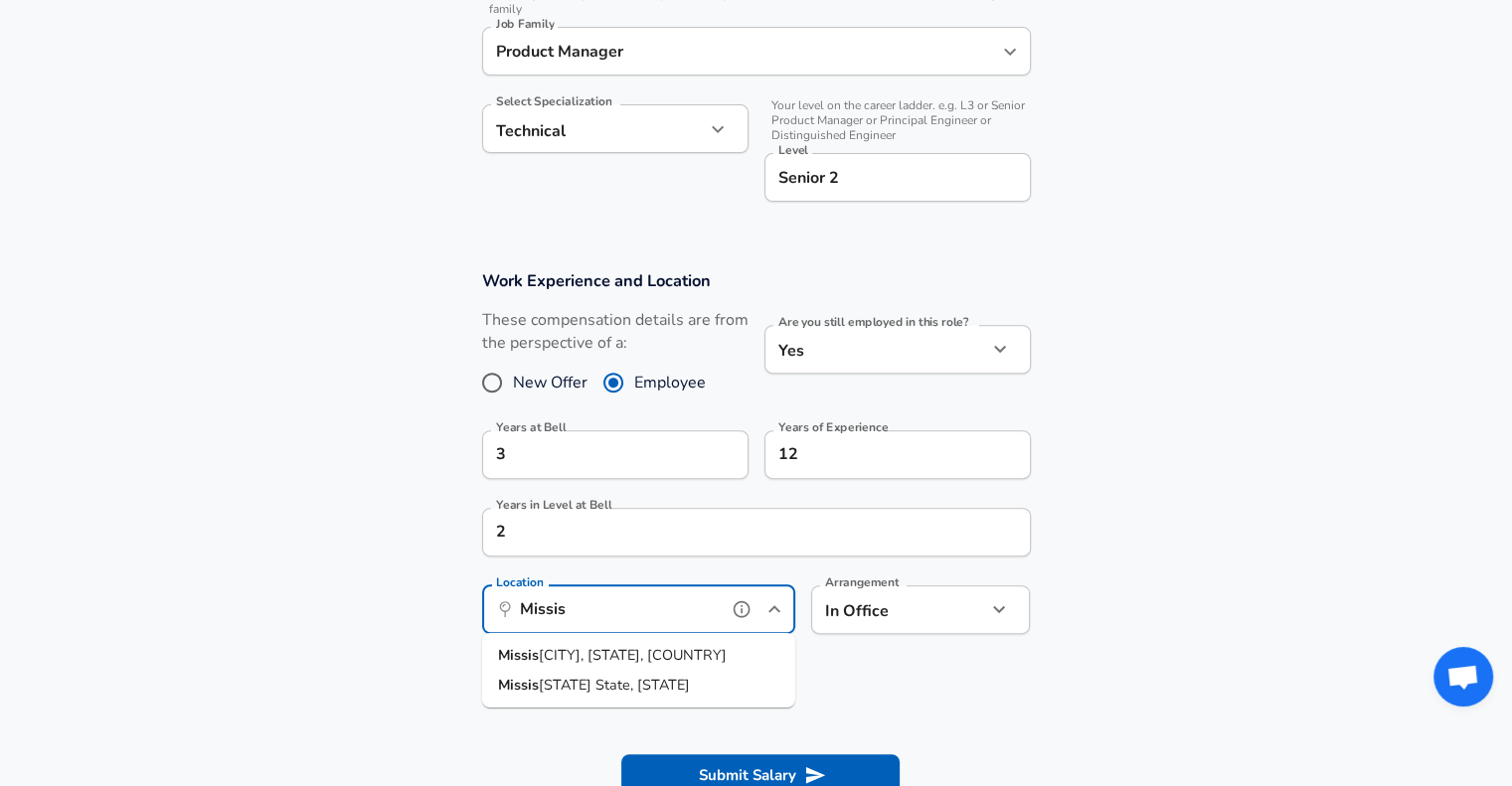 click on "[CITY], [STATE], [COUNTRY]" at bounding box center [632, 655] 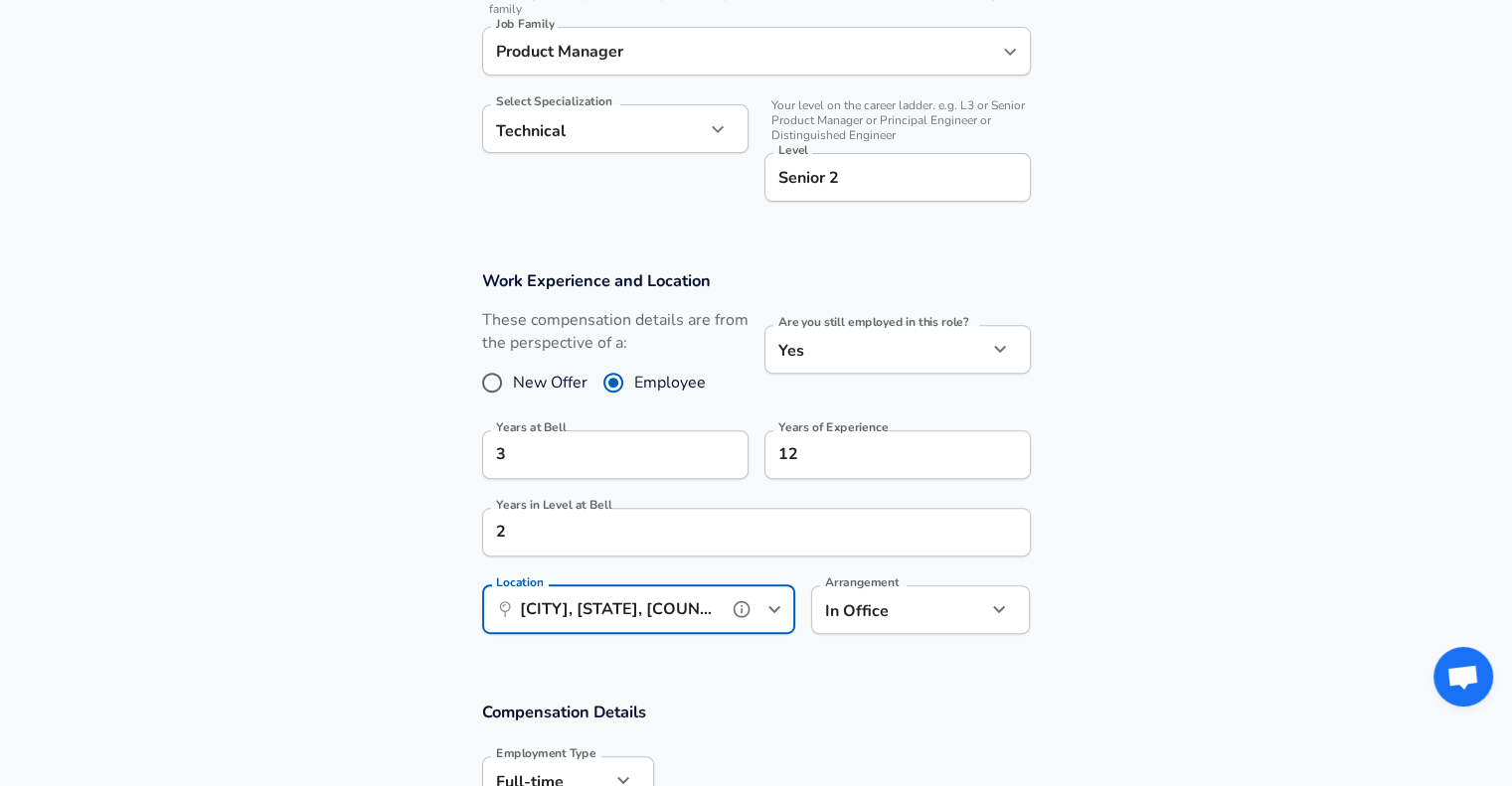 type on "[CITY], [STATE], [COUNTRY]" 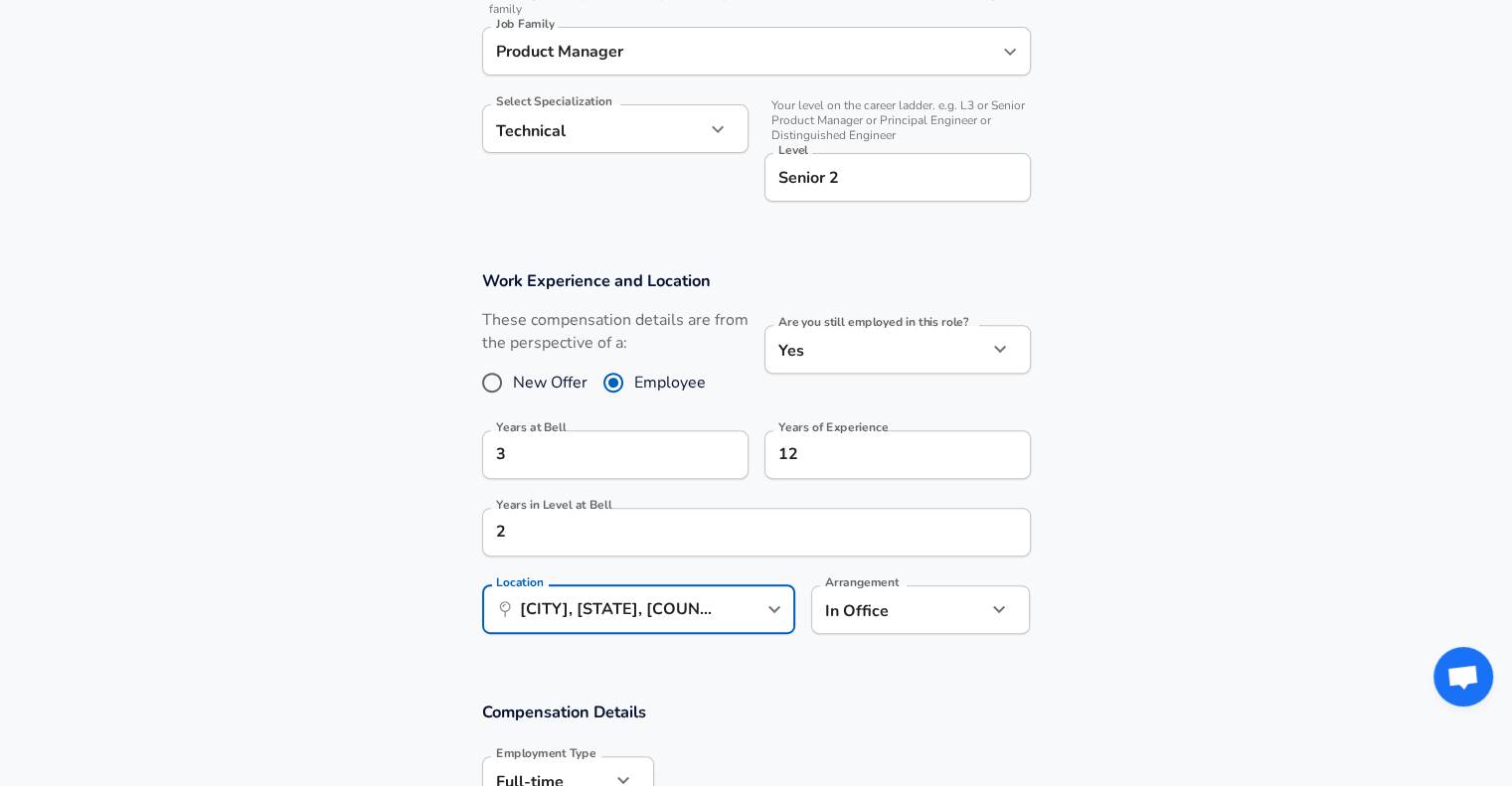 click on "Company Bell Company Select the title that closest resembles your official title. This should be similar to the title that was present on your offer letter. Title Product Manager Title Select a job family that best fits your role. If you can't find one, select 'Other' to enter a custom job family Job Family Product Manager Job Family Select Specialization Technical Technical Select Specialization Level Senior 2 Level Work Experience and Location New Offer Employee Are you still employed in this role?" at bounding box center (756, -243) 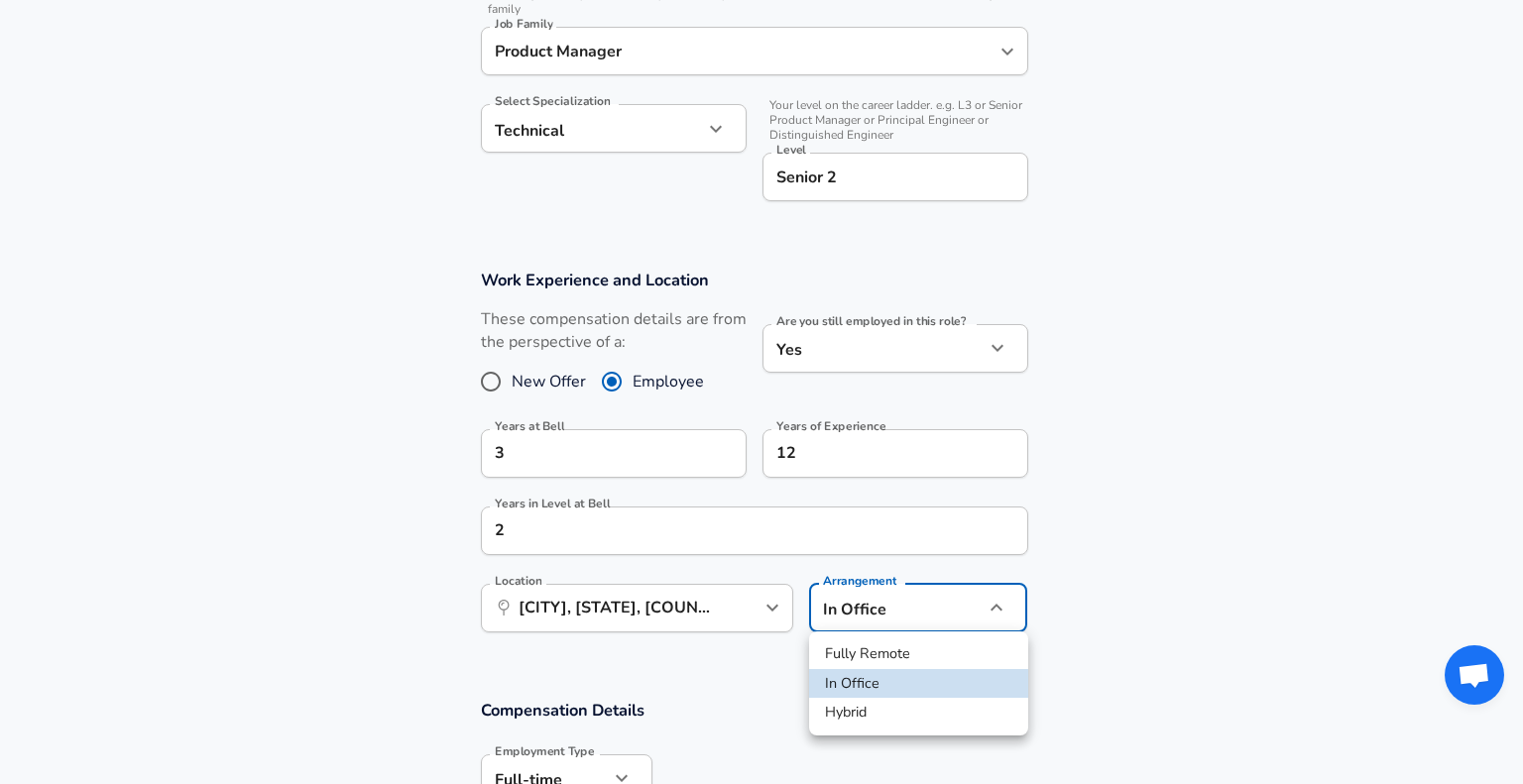 click on "Hybrid" at bounding box center (918, 713) 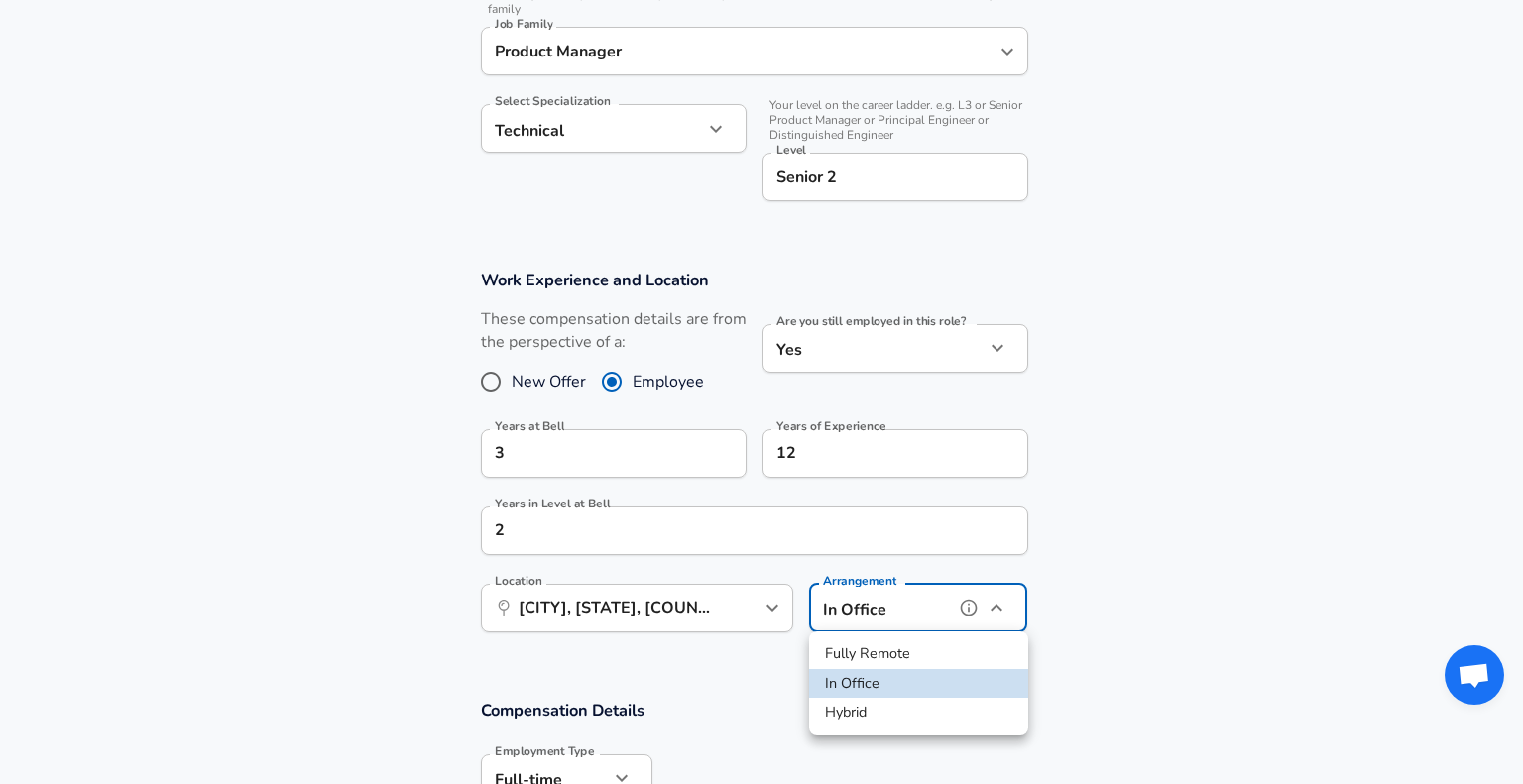 type on "hybrid" 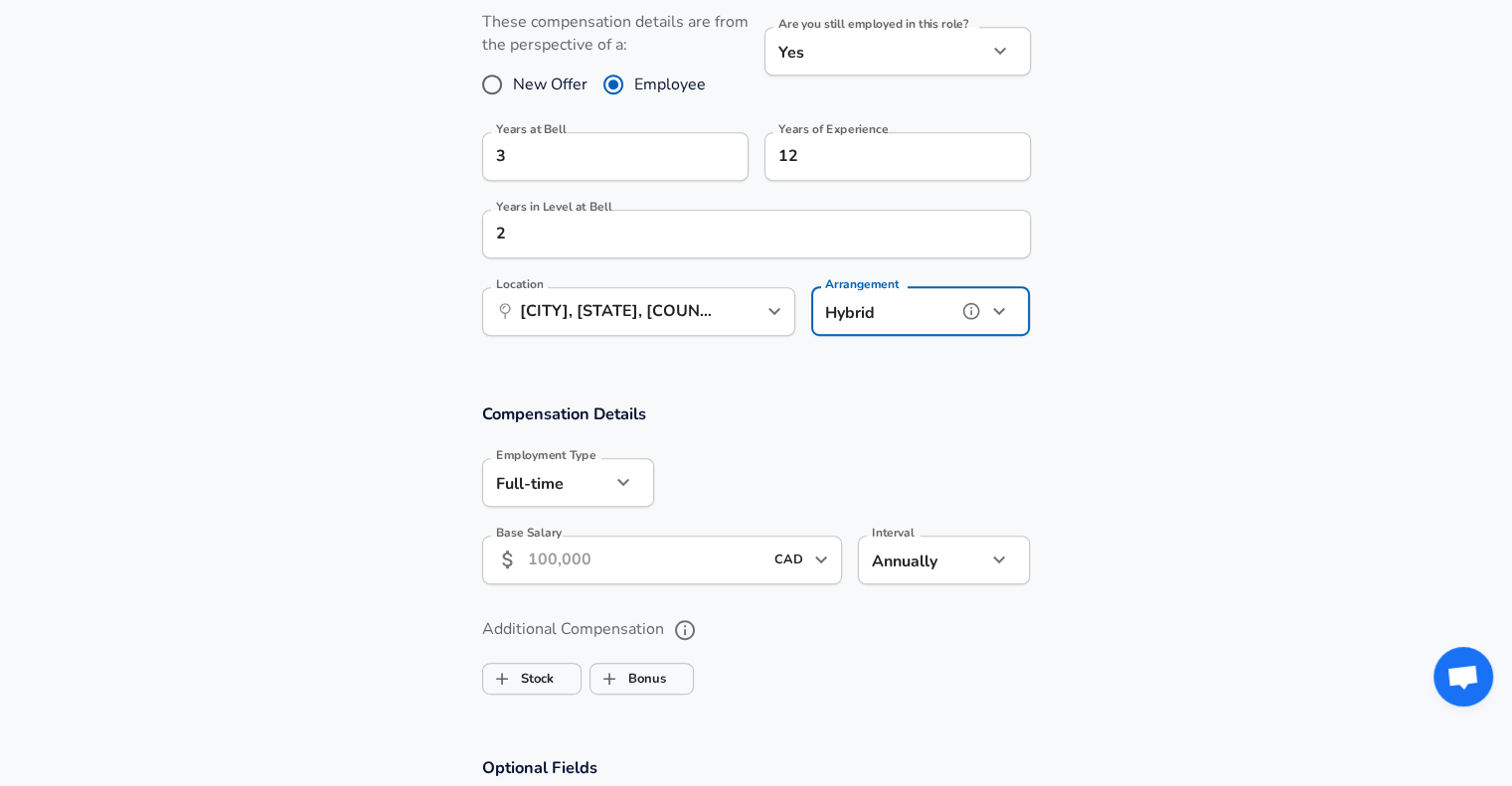 scroll, scrollTop: 1033, scrollLeft: 0, axis: vertical 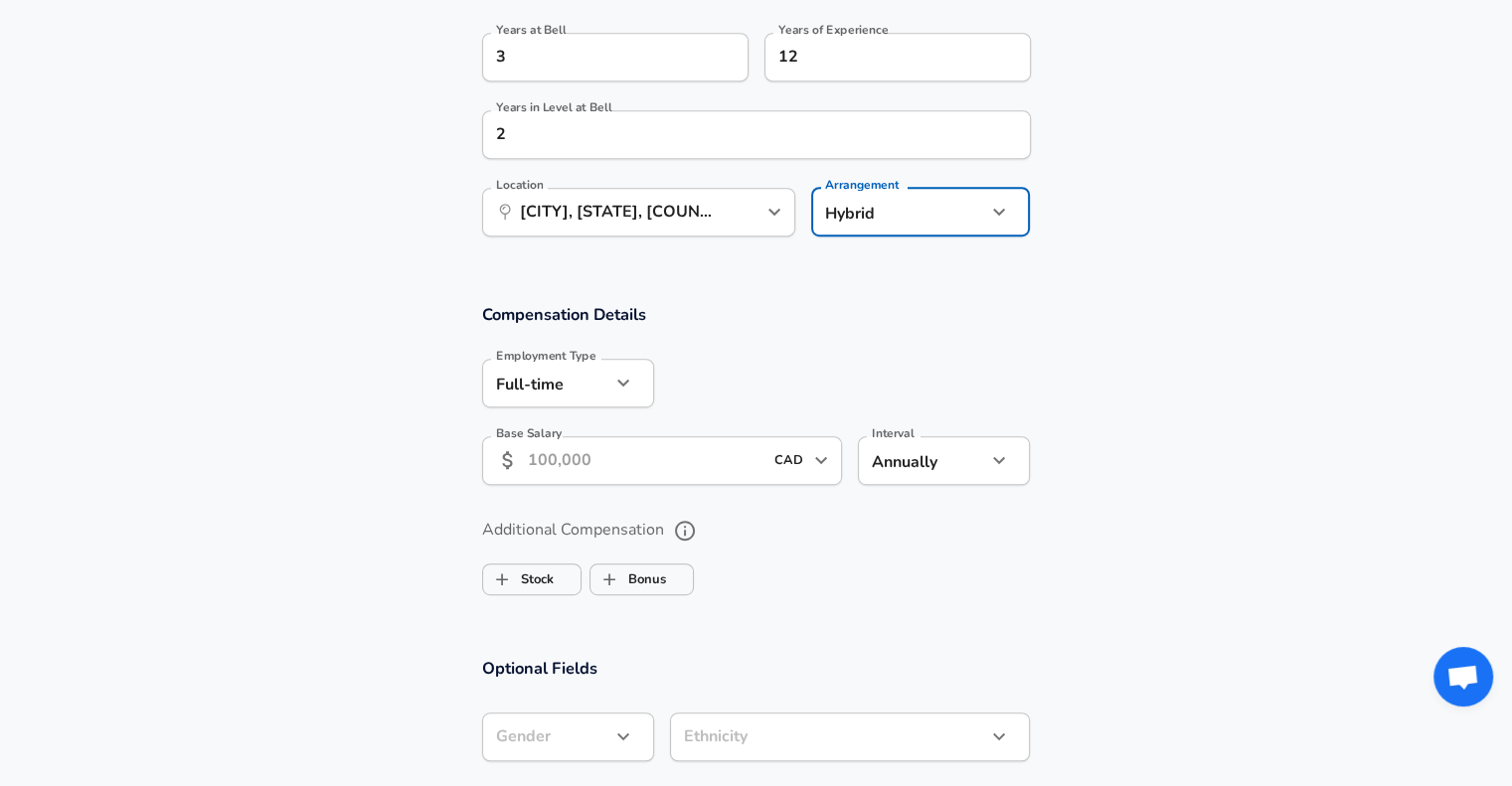 click on "Base Salary" at bounding box center (645, 460) 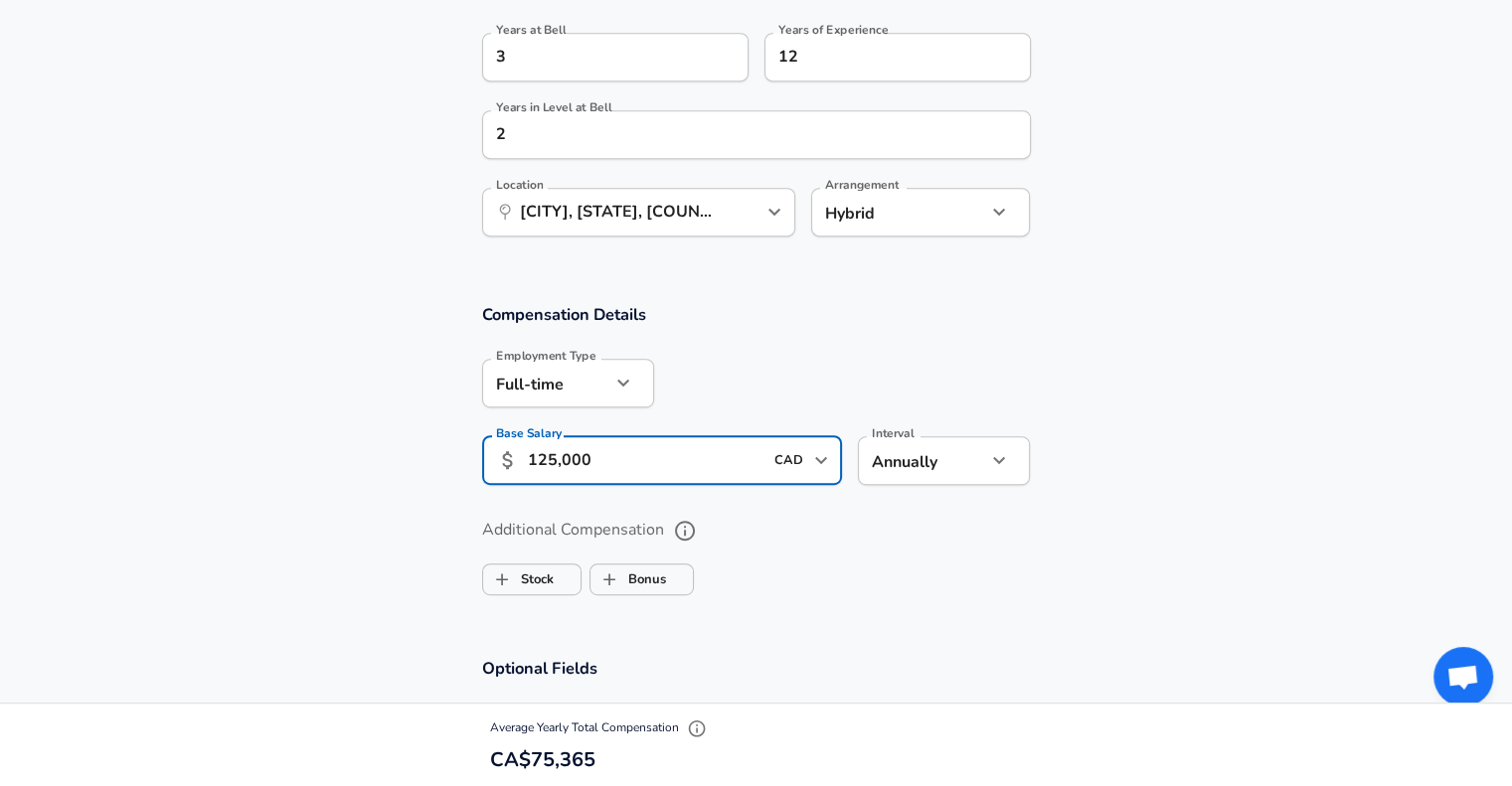 type on "125,000" 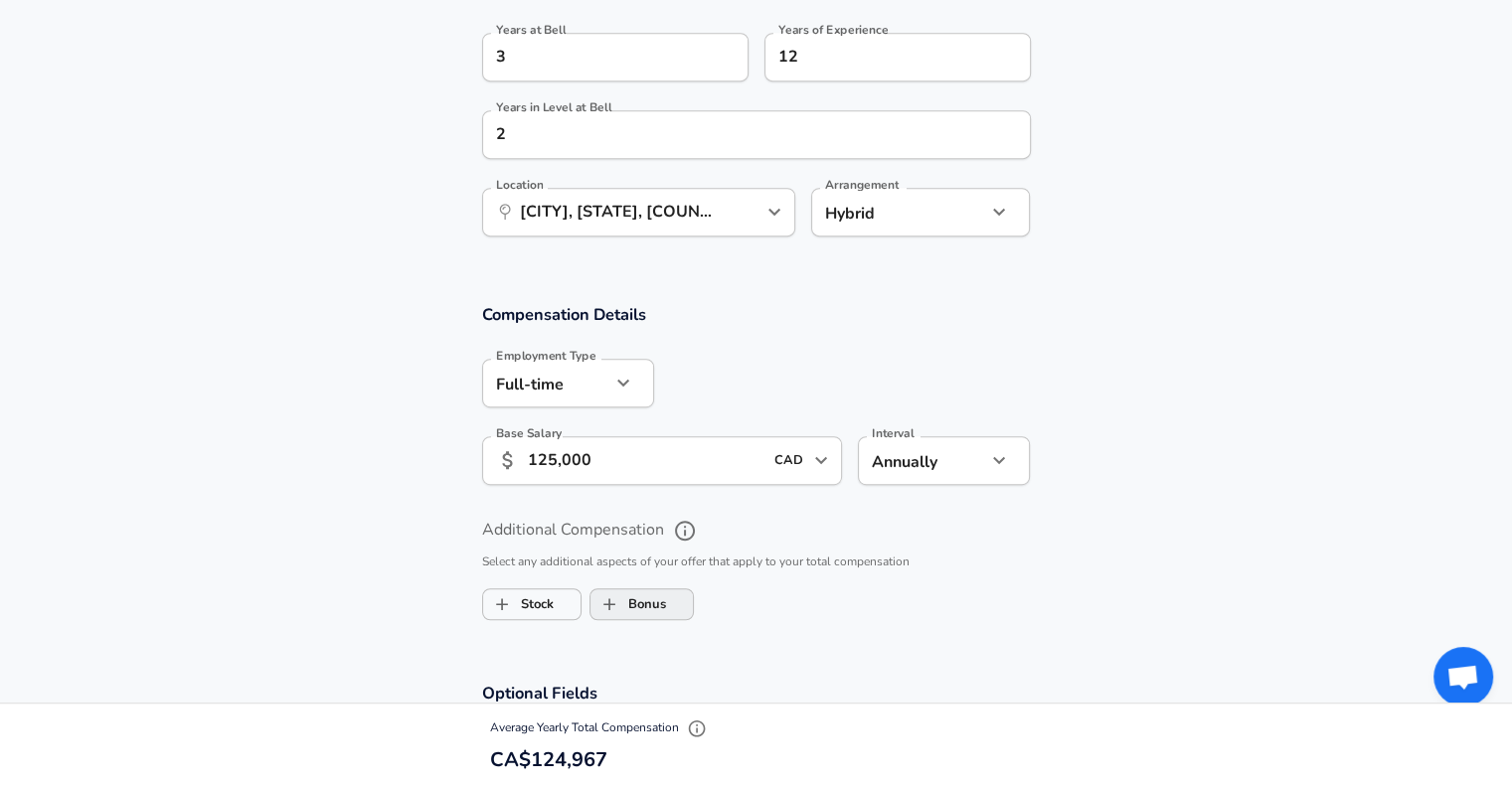 click on "Bonus" at bounding box center (628, 604) 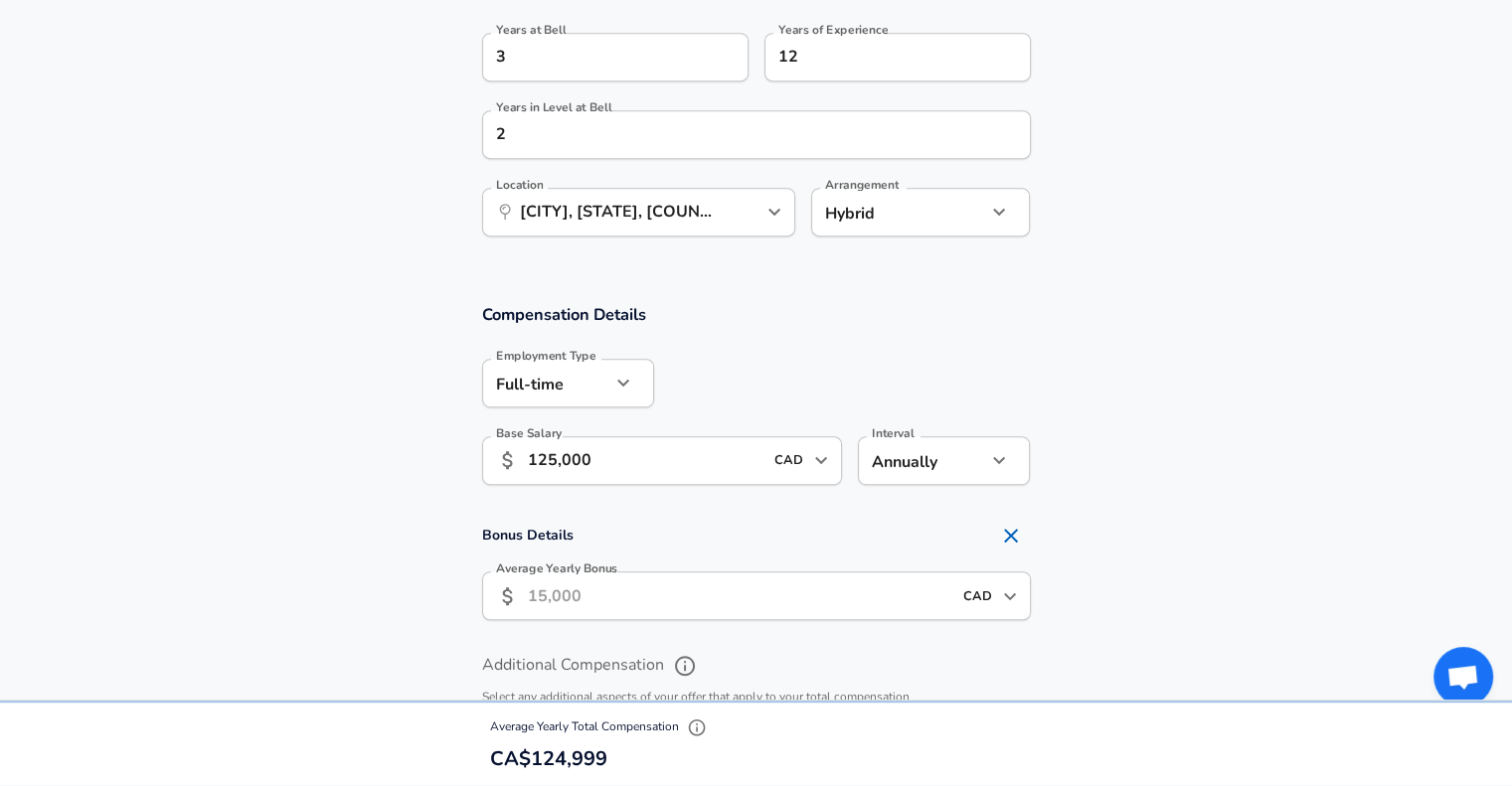 scroll, scrollTop: 1232, scrollLeft: 0, axis: vertical 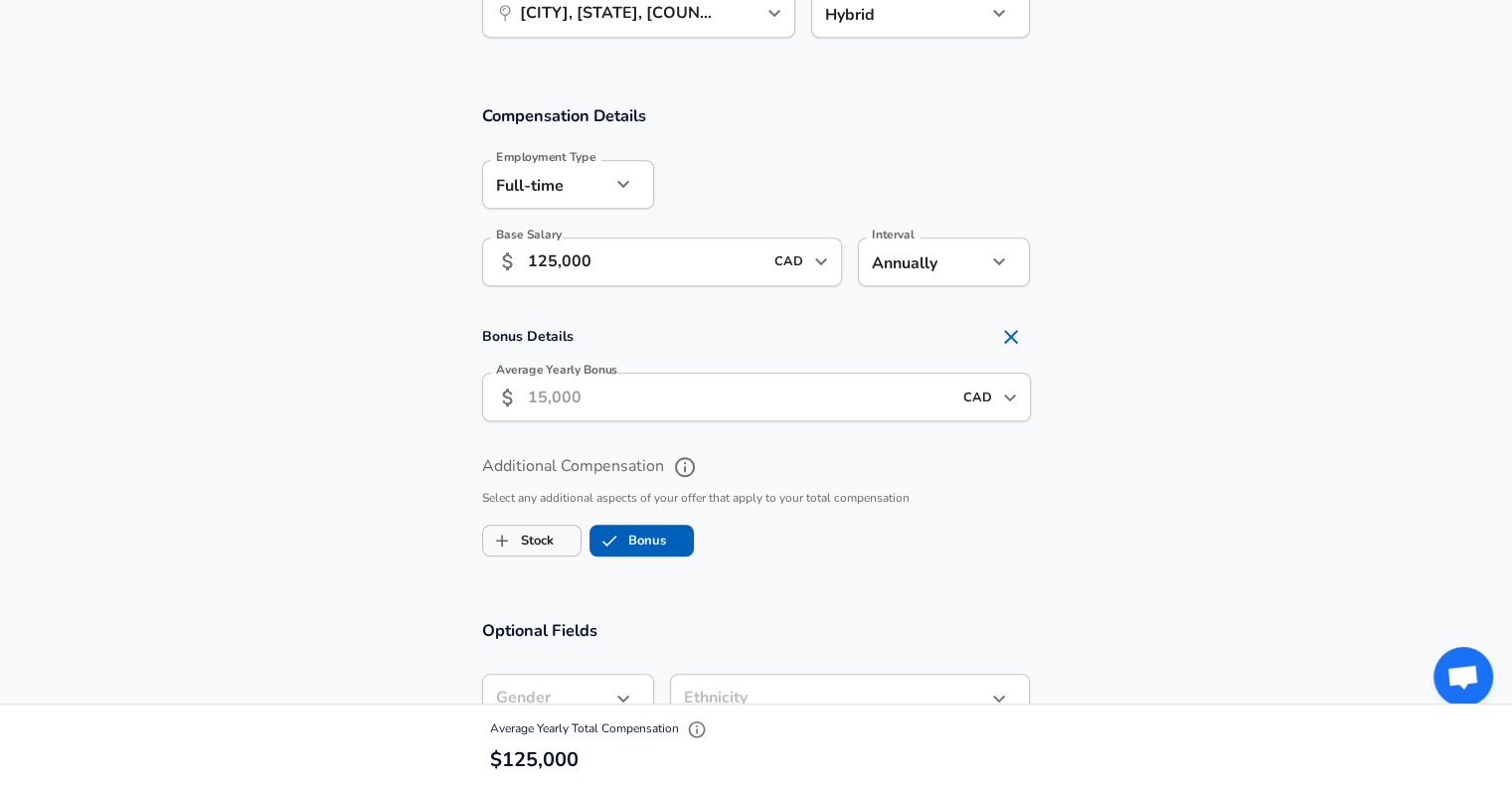 click on "Average Yearly Bonus" at bounding box center [740, 396] 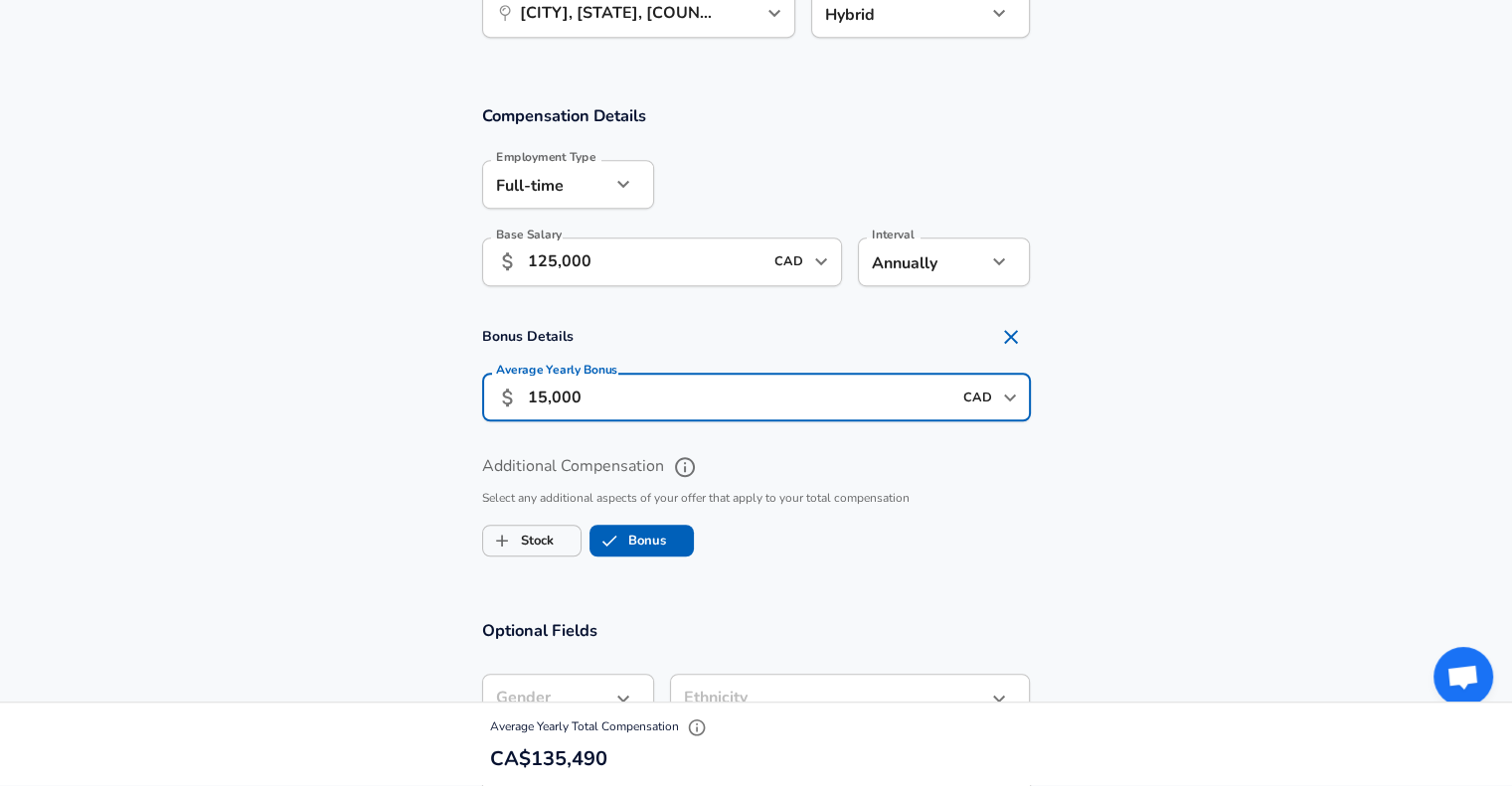 type on "15,000" 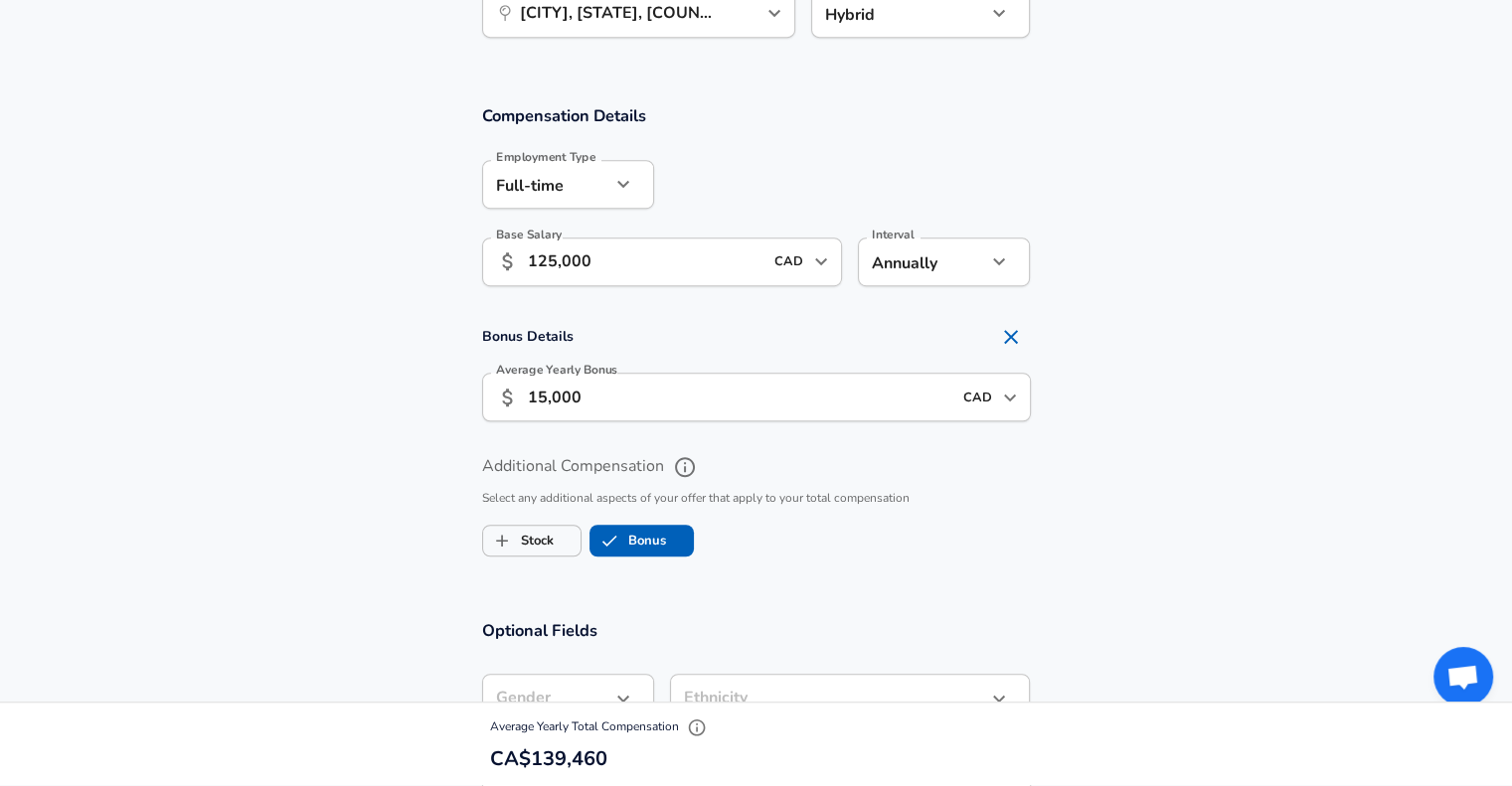 click on "Additional Compensation   Select any additional aspects of your offer that apply to your total compensation Stock Bonus" at bounding box center [756, 499] 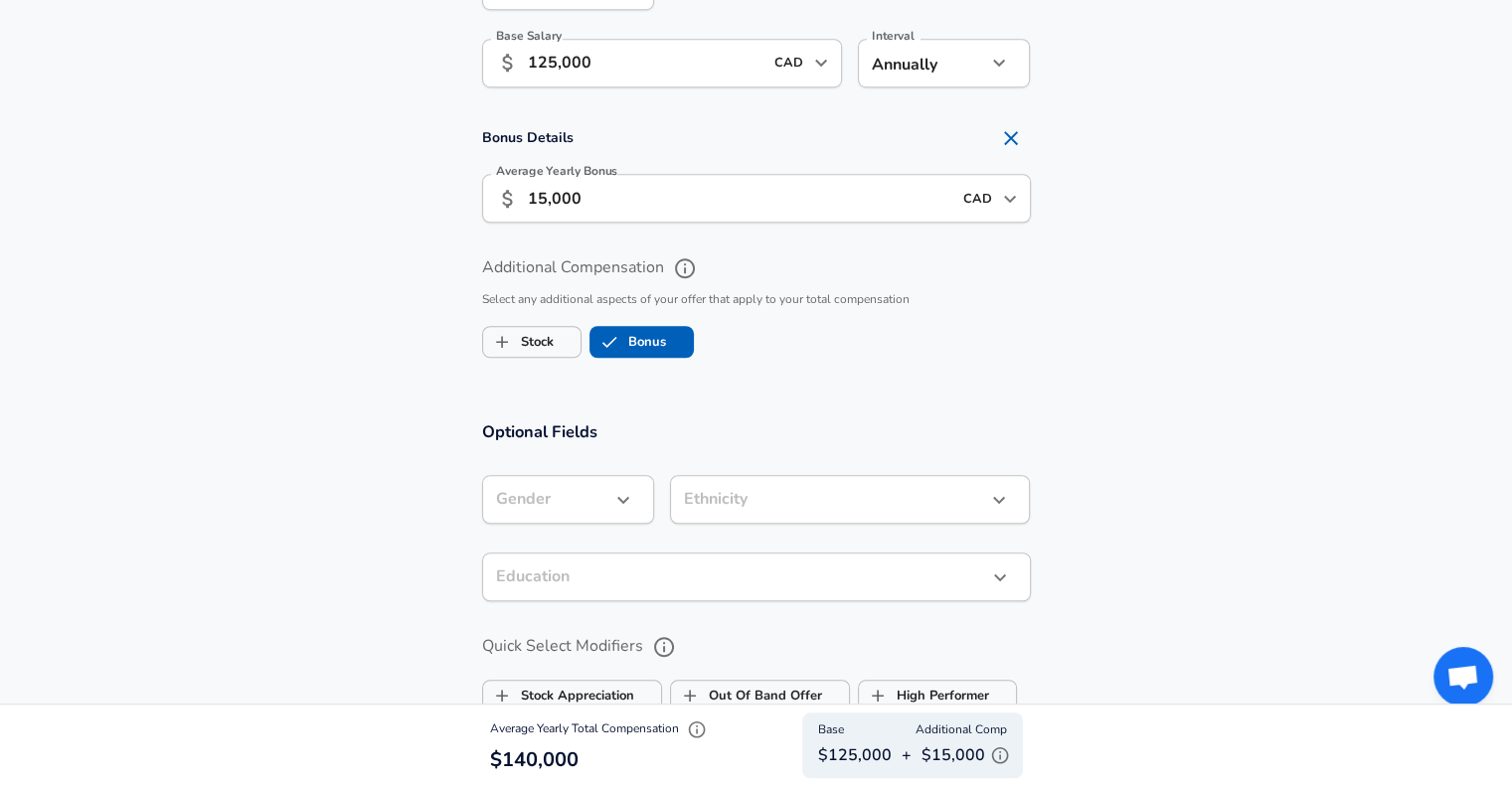 scroll, scrollTop: 1530, scrollLeft: 0, axis: vertical 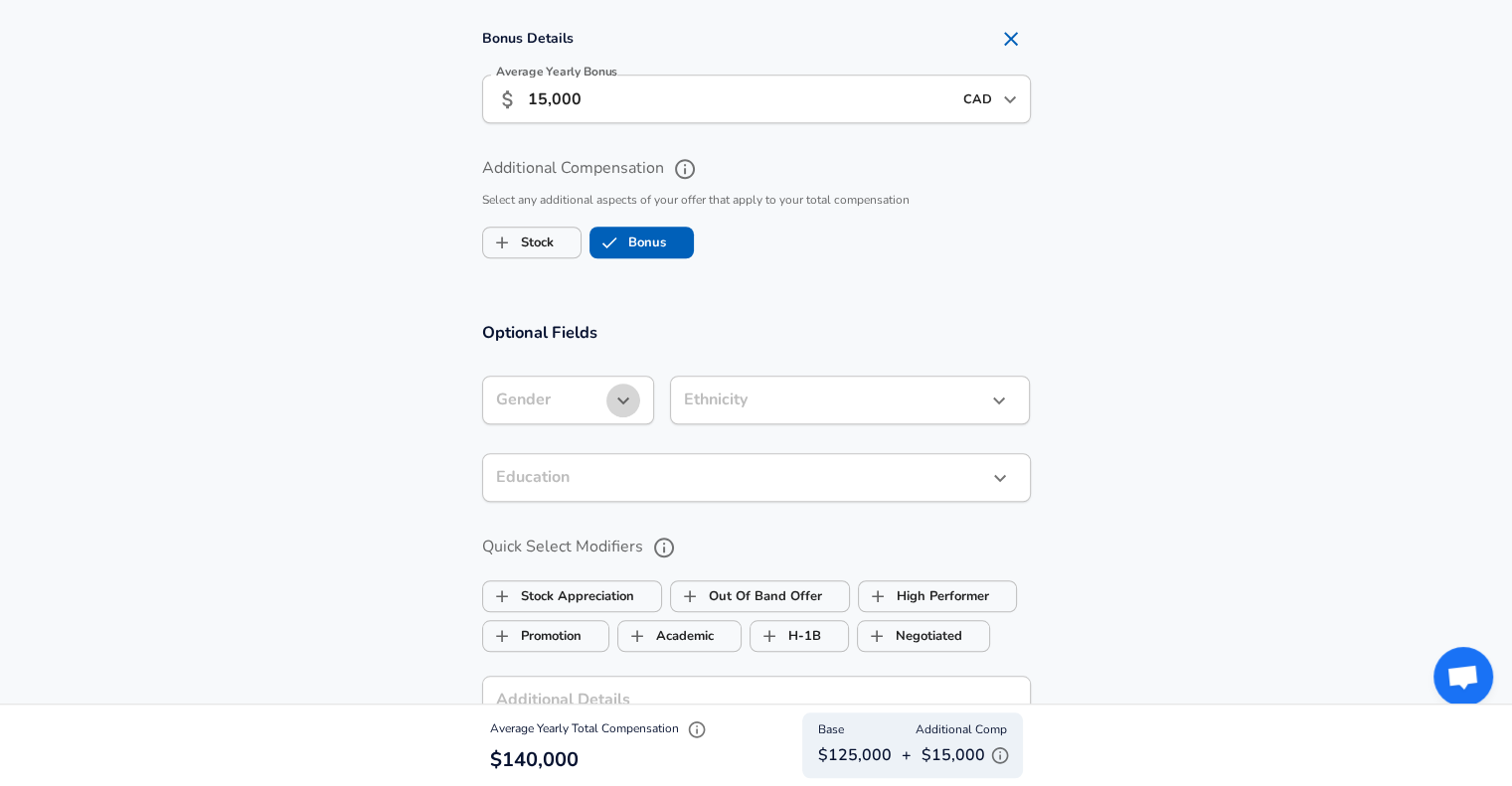 click at bounding box center (623, 400) 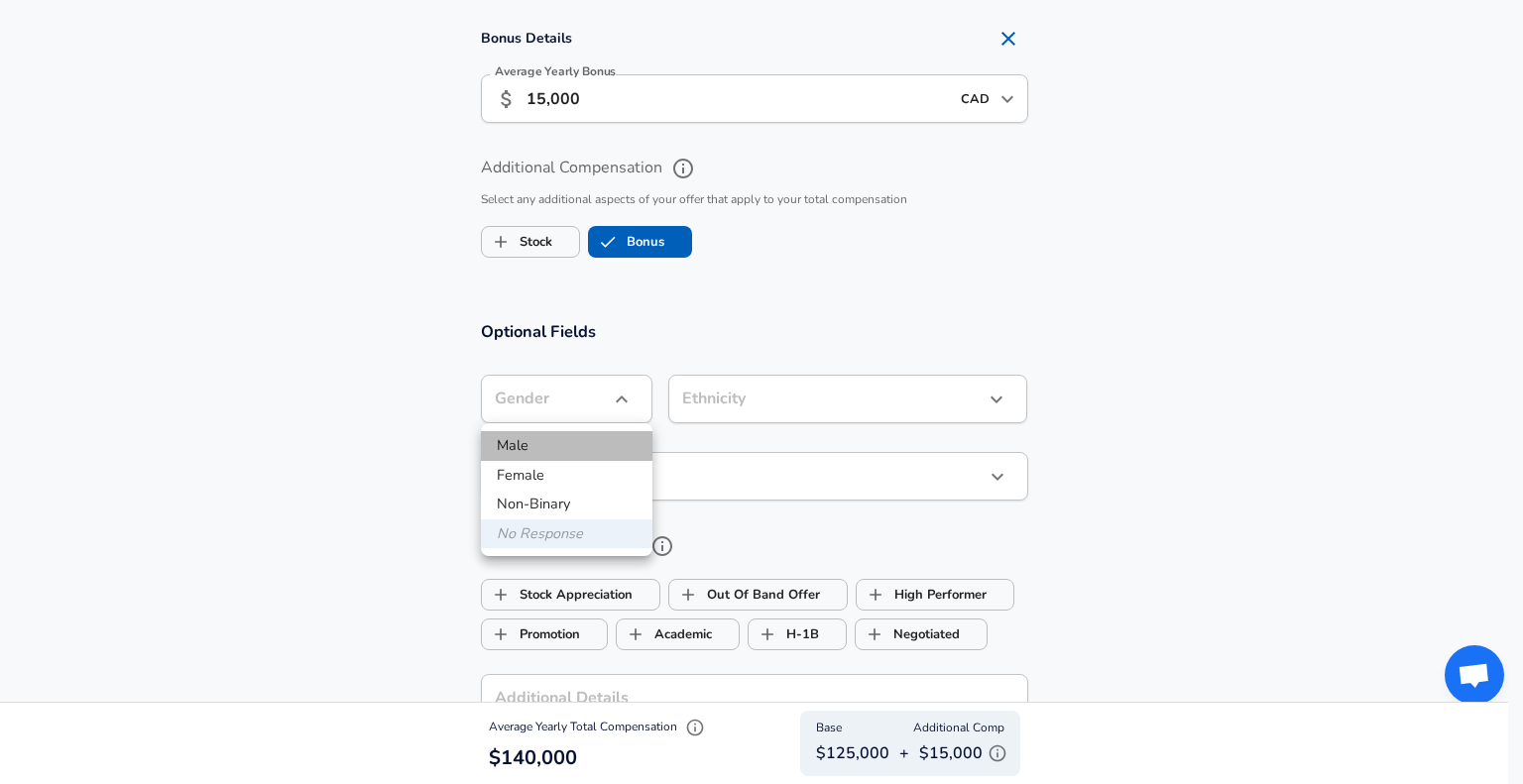 click on "Male" at bounding box center (566, 446) 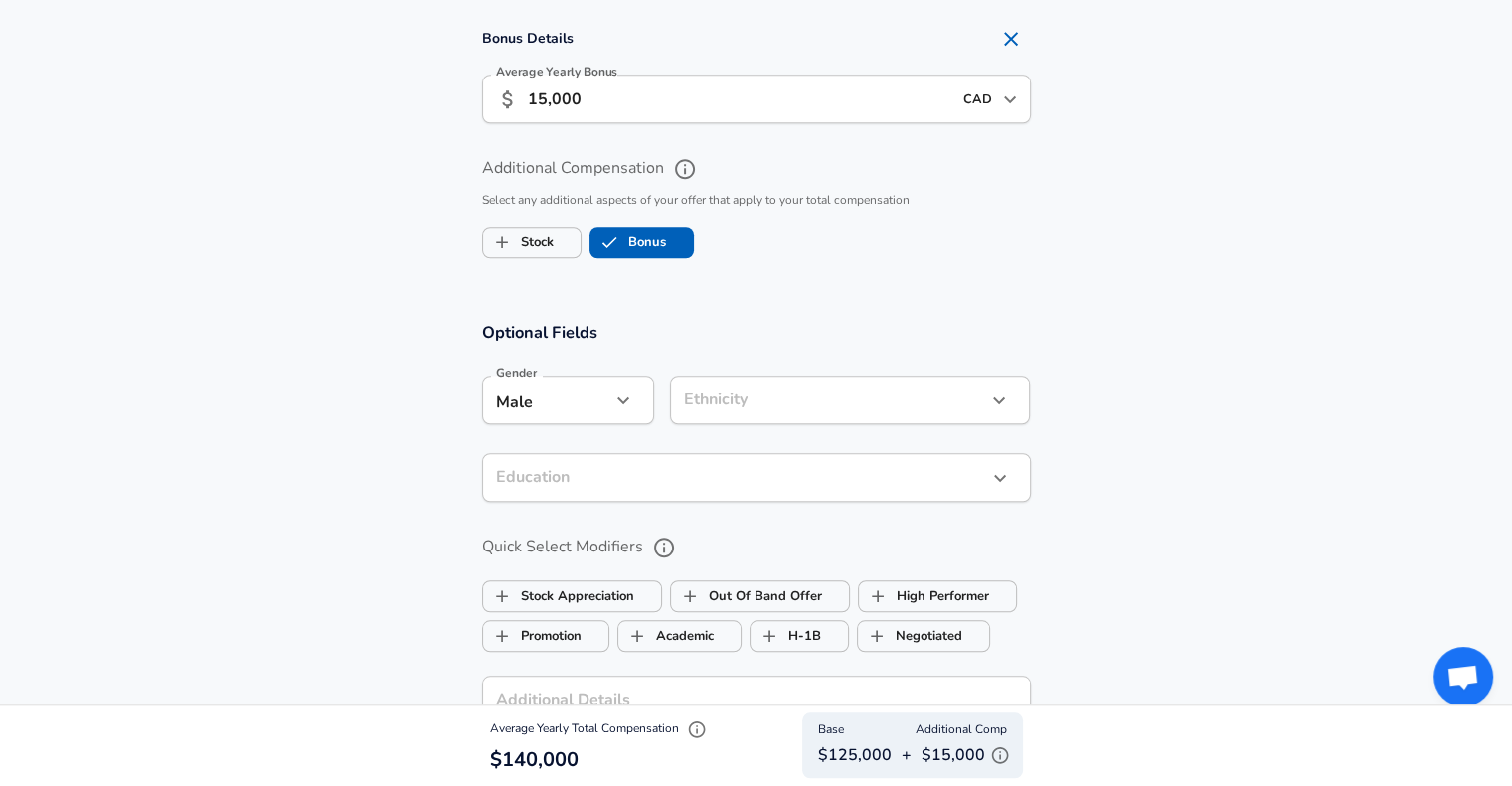 click on "Company Bell Company Select the title that closest resembles your official title. This should be similar to the title that was present on your offer letter. Title Product Manager Title Select a job family that best fits your role. If you can't find one, select 'Other' to enter a custom job family Job Family Product Manager Job Family Select Specialization Technical Technical Select Specialization Level Senior 2 Level Work Experience and Location New Offer Employee Are you still employed in this role?" at bounding box center (756, -1138) 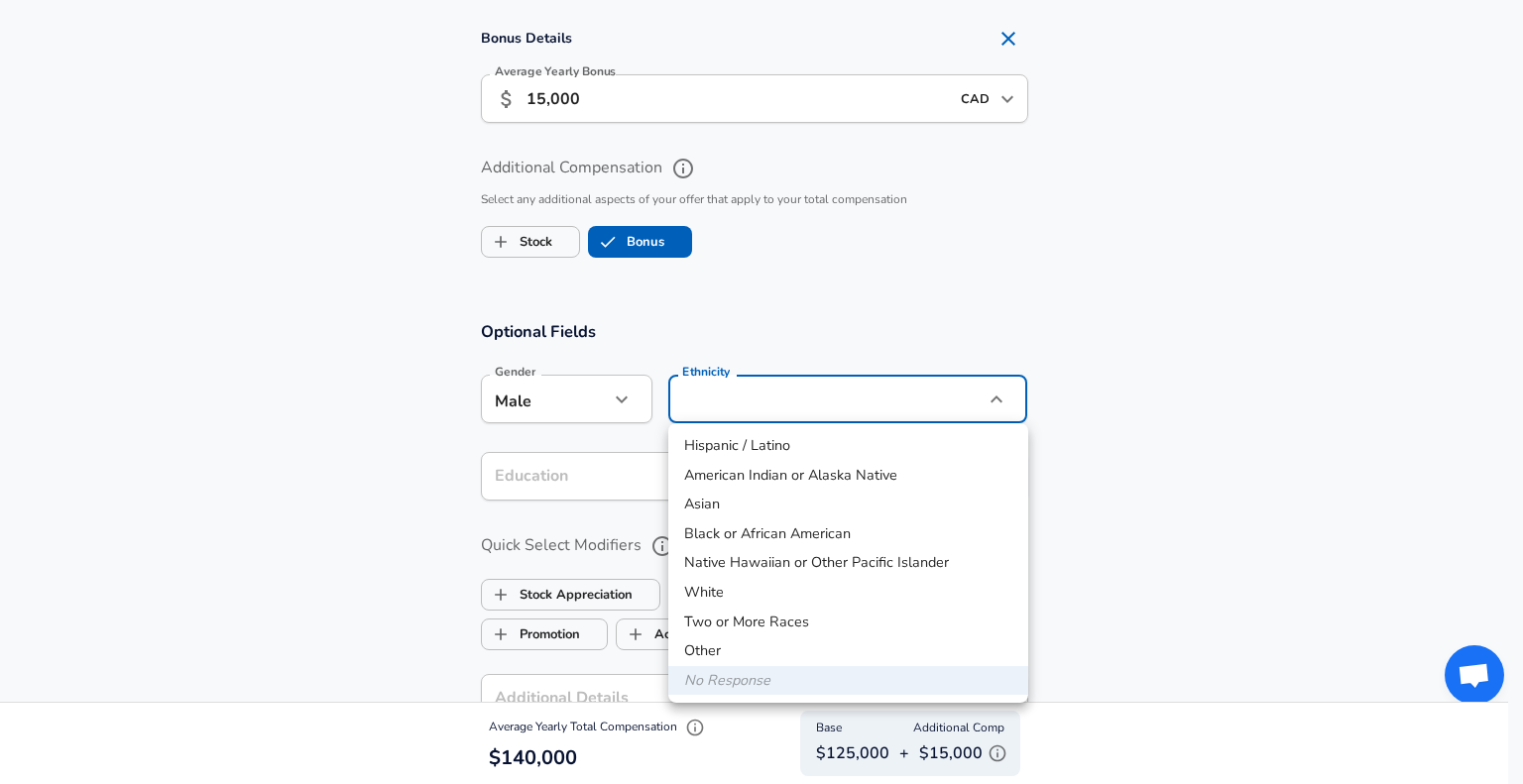 click on "Two or More Races" at bounding box center (848, 622) 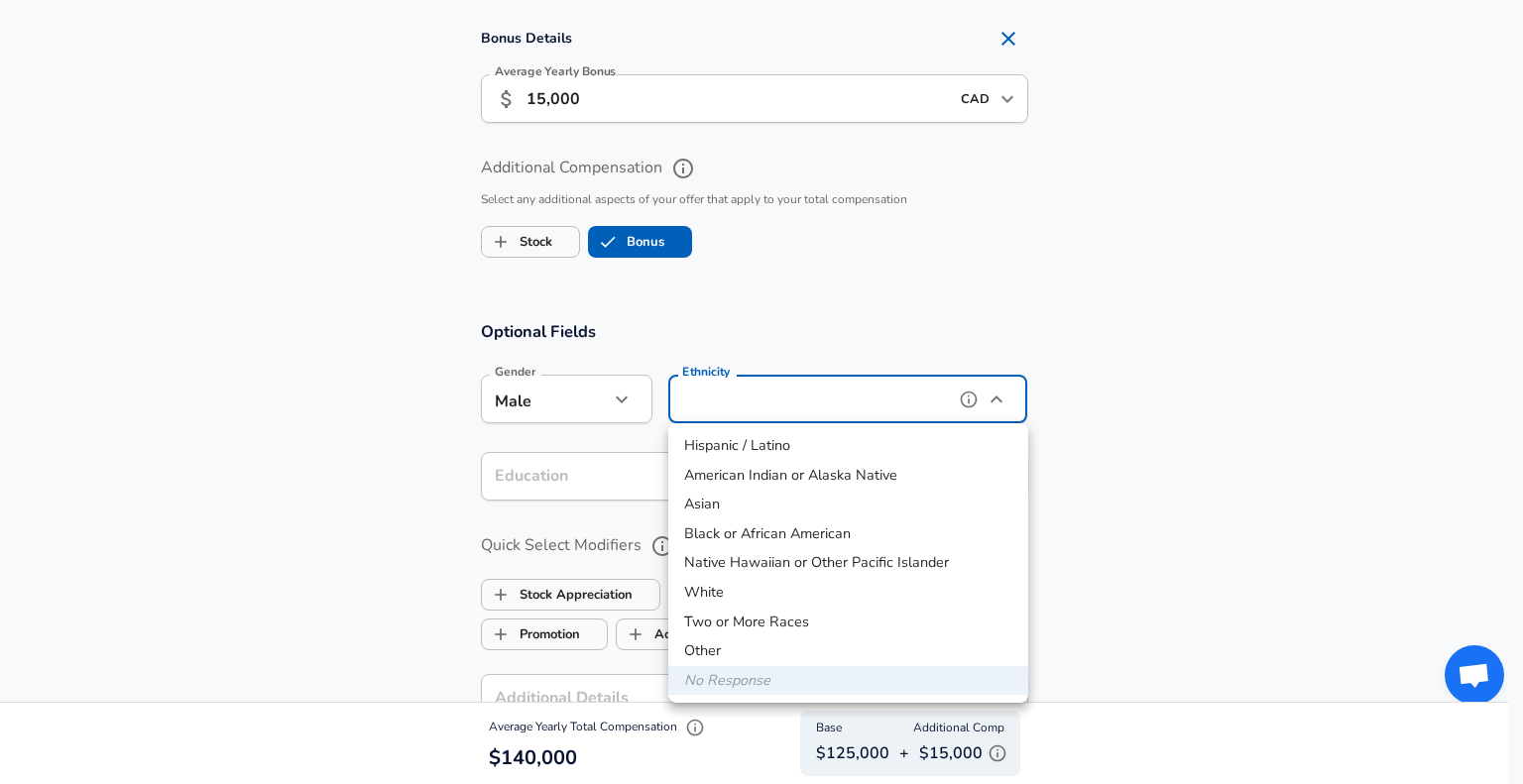 type on "Two or More Races" 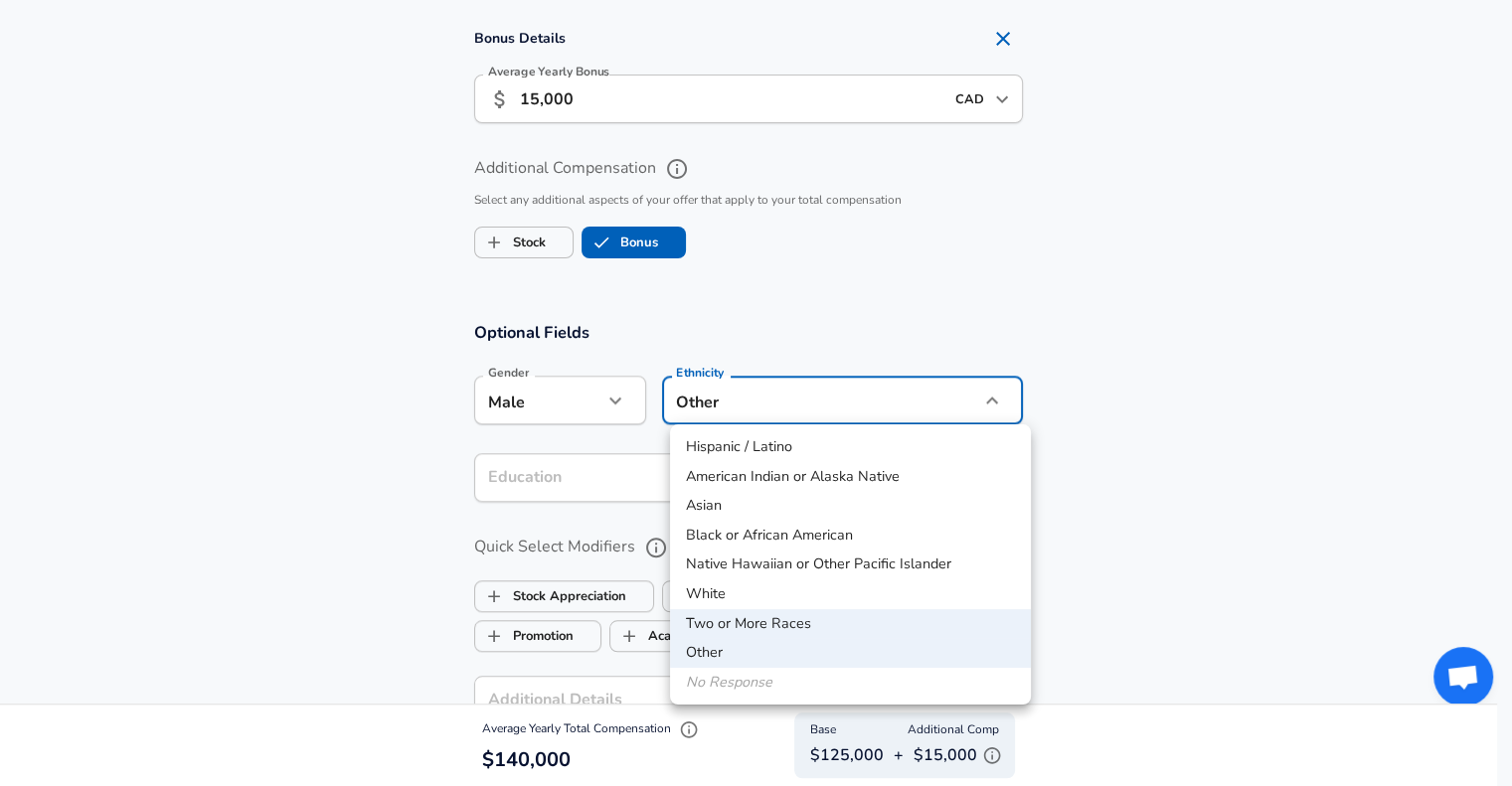 click on "Company Bell Company Select the title that closest resembles your official title. This should be similar to the title that was present on your offer letter. Title Product Manager Title Select a job family that best fits your role. If you can't find one, select 'Other' to enter a custom job family Job Family Product Manager Job Family Select Specialization Technical Technical Select Specialization Level Senior 2 Level Work Experience and Location New Offer Employee Are you still employed in this role?" at bounding box center (756, -1138) 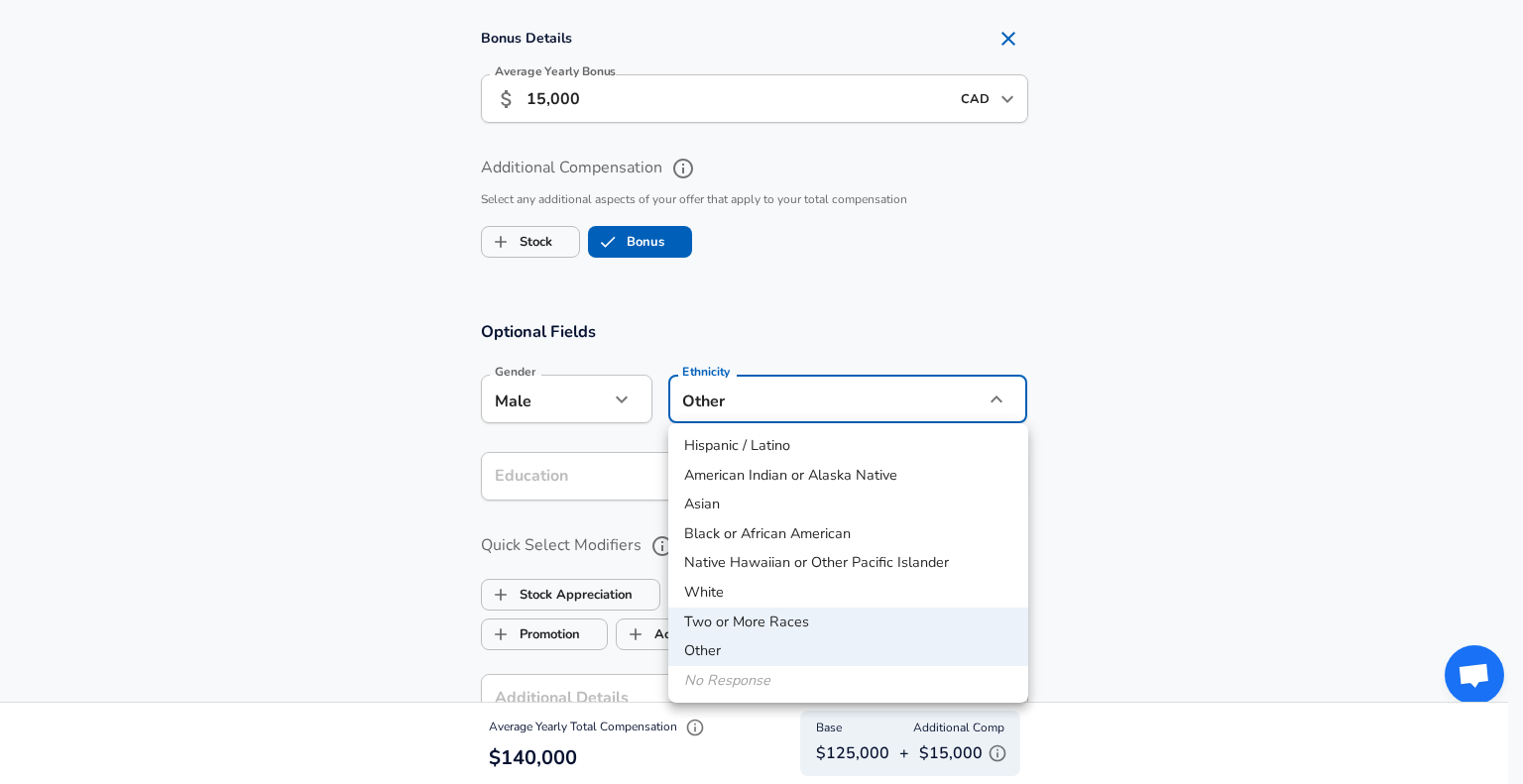 click on "Other" at bounding box center [848, 651] 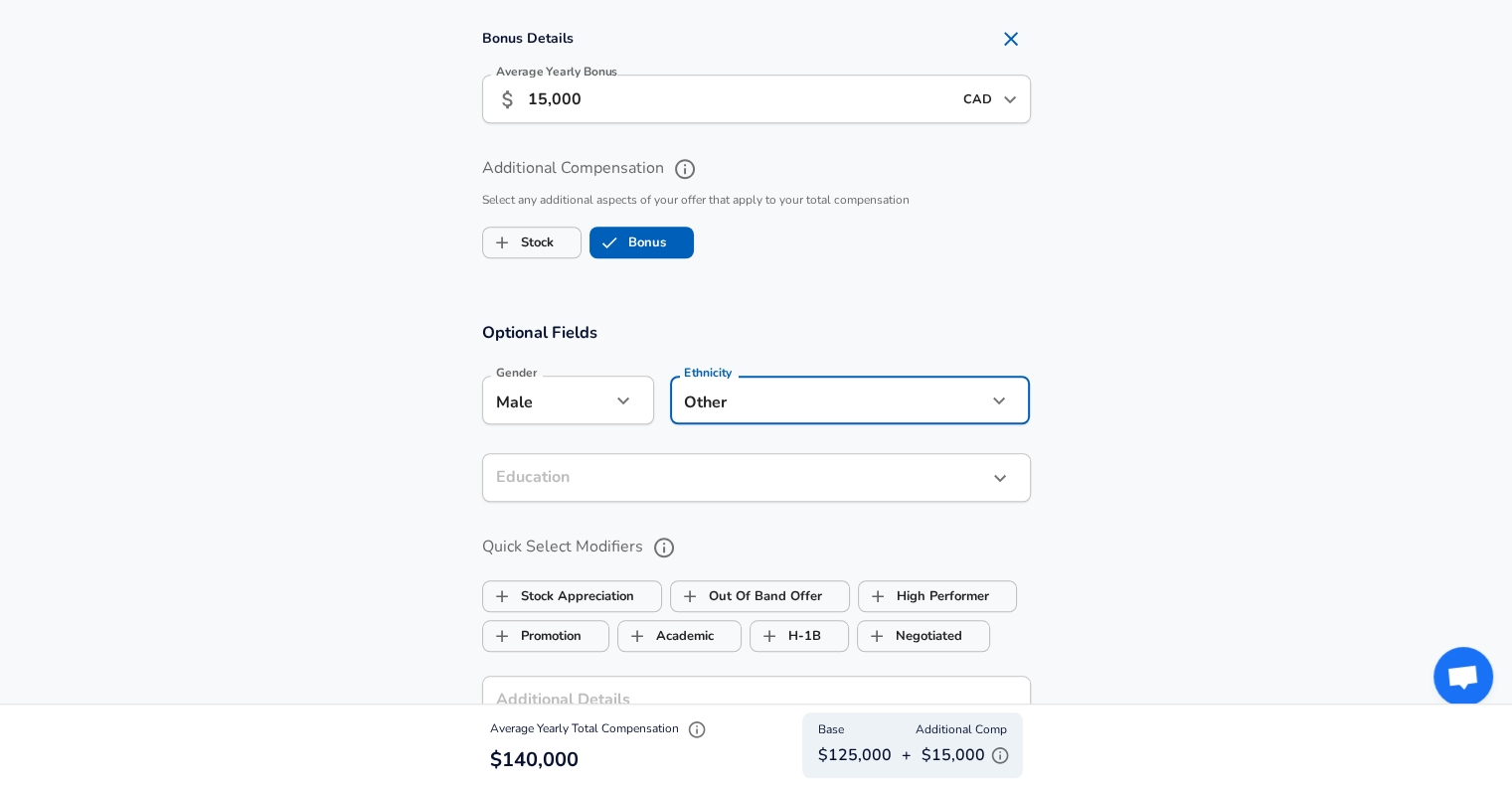 click on "Email Address farbod.naghash@gmail.com Email Address Providing an email allows for editing or removal of your submission. We may also reach out if we have any questions. Your email will not be published." at bounding box center (756, 581) 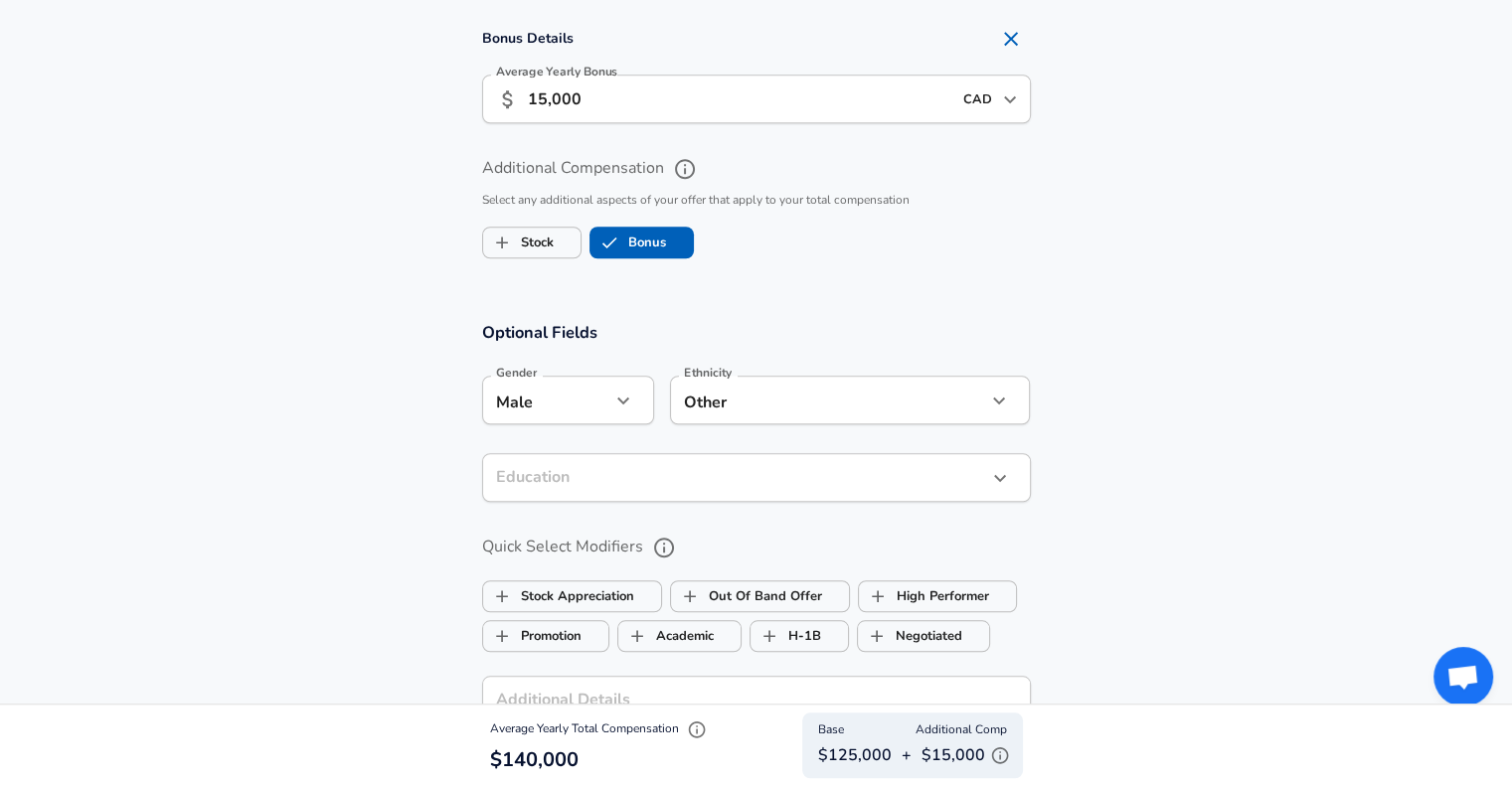 click on "Company Bell Company Select the title that closest resembles your official title. This should be similar to the title that was present on your offer letter. Title Product Manager Title Select a job family that best fits your role. If you can't find one, select 'Other' to enter a custom job family Job Family Product Manager Job Family Select Specialization Technical Technical Select Specialization Level Senior 2 Level Work Experience and Location New Offer Employee Are you still employed in this role?" at bounding box center [756, -1138] 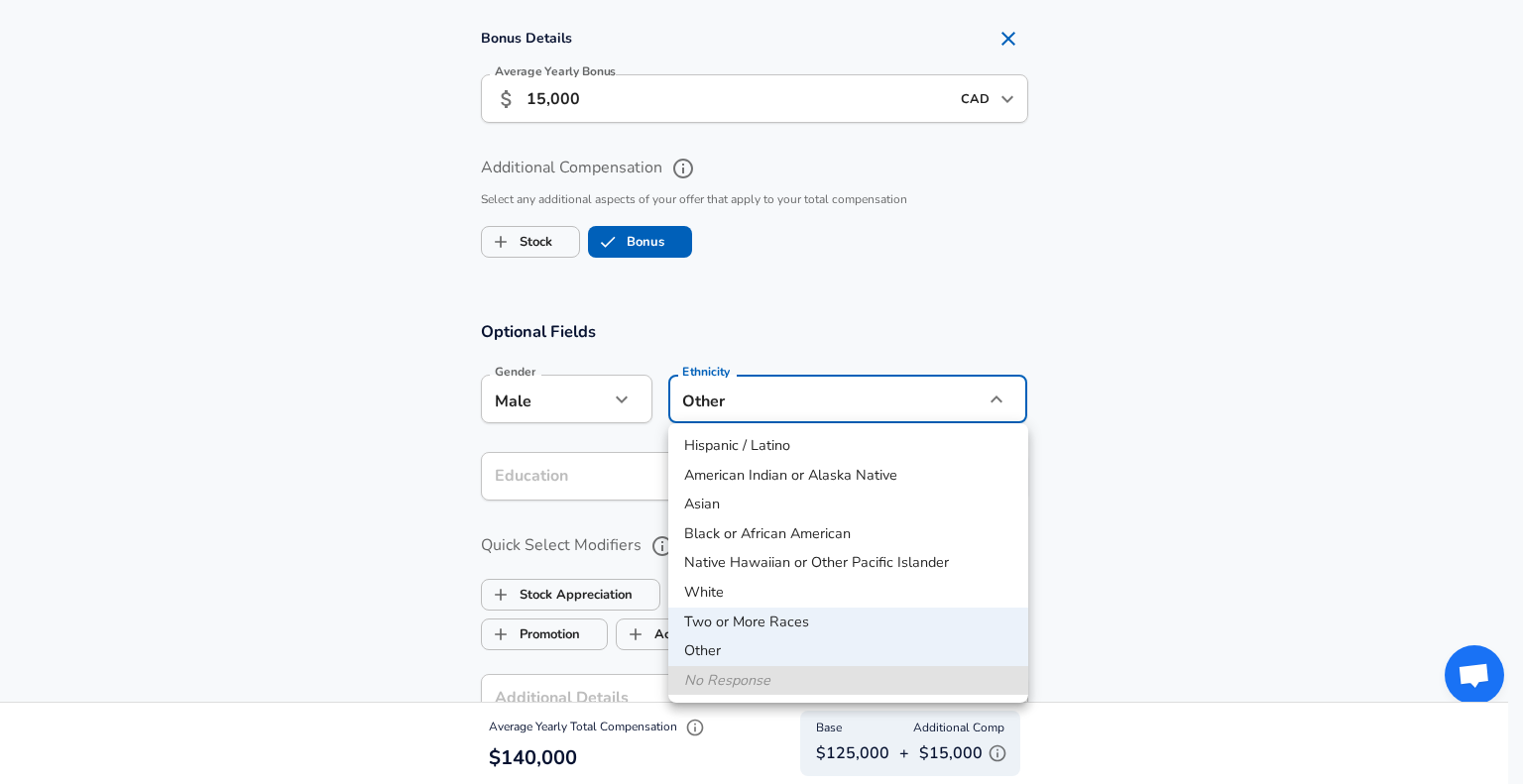 click on "No Response" at bounding box center [848, 681] 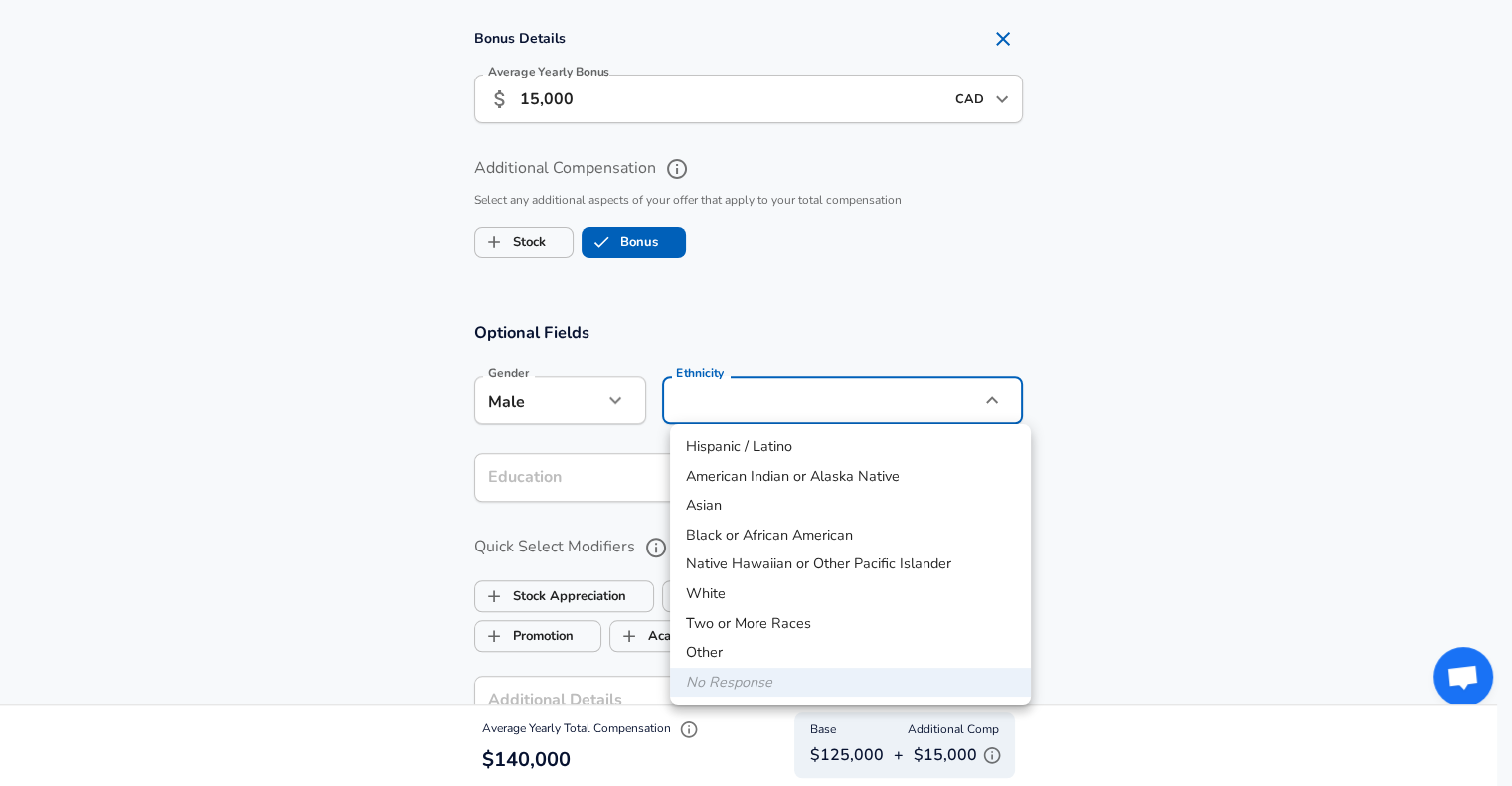 click on "Company Bell Company Select the title that closest resembles your official title. This should be similar to the title that was present on your offer letter. Title Product Manager Title Select a job family that best fits your role. If you can't find one, select 'Other' to enter a custom job family Job Family Product Manager Job Family Select Specialization Technical Technical Select Specialization Level Senior 2 Level Work Experience and Location New Offer Employee Are you still employed in this role?" at bounding box center (756, -1138) 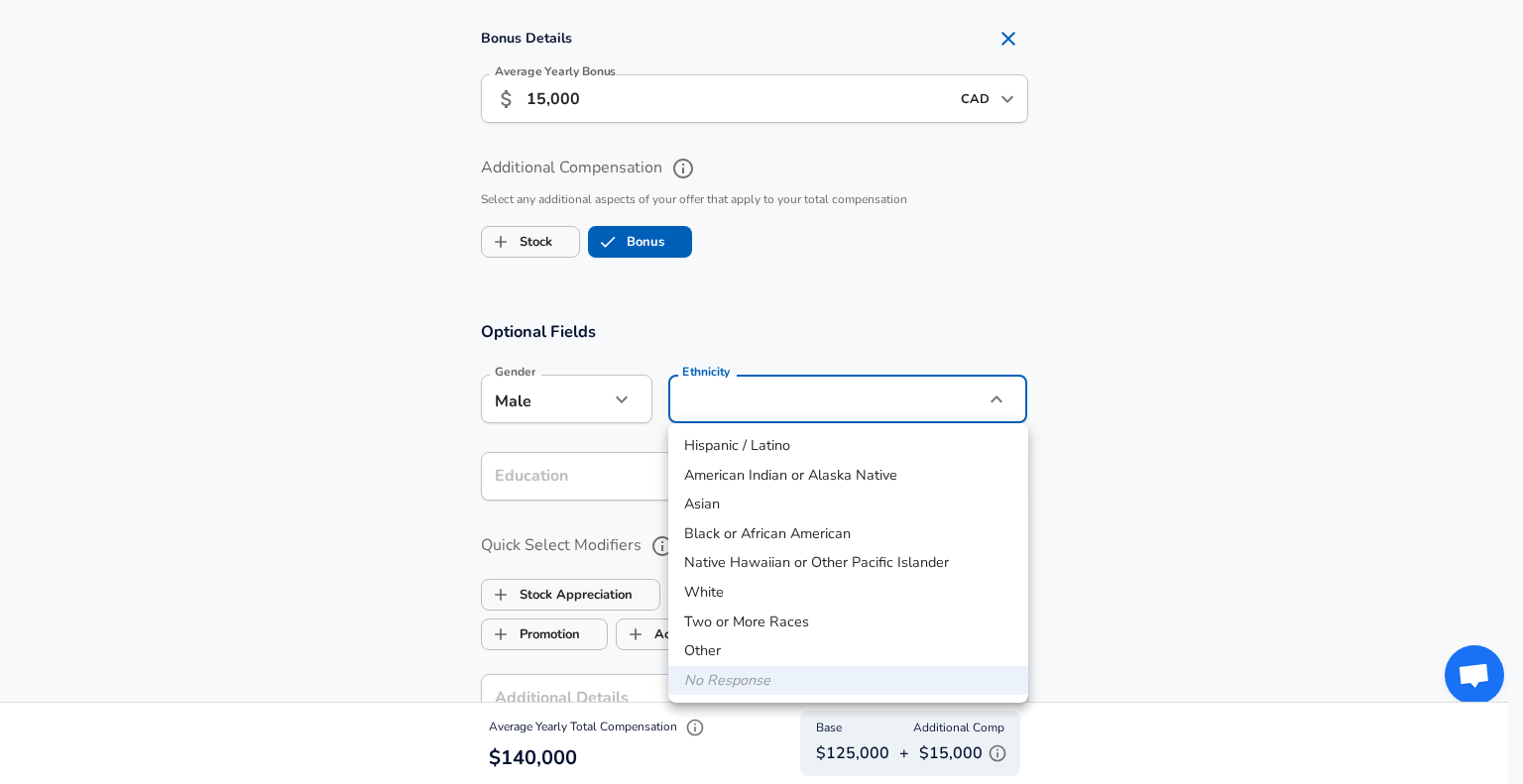 click on "Other" at bounding box center [848, 651] 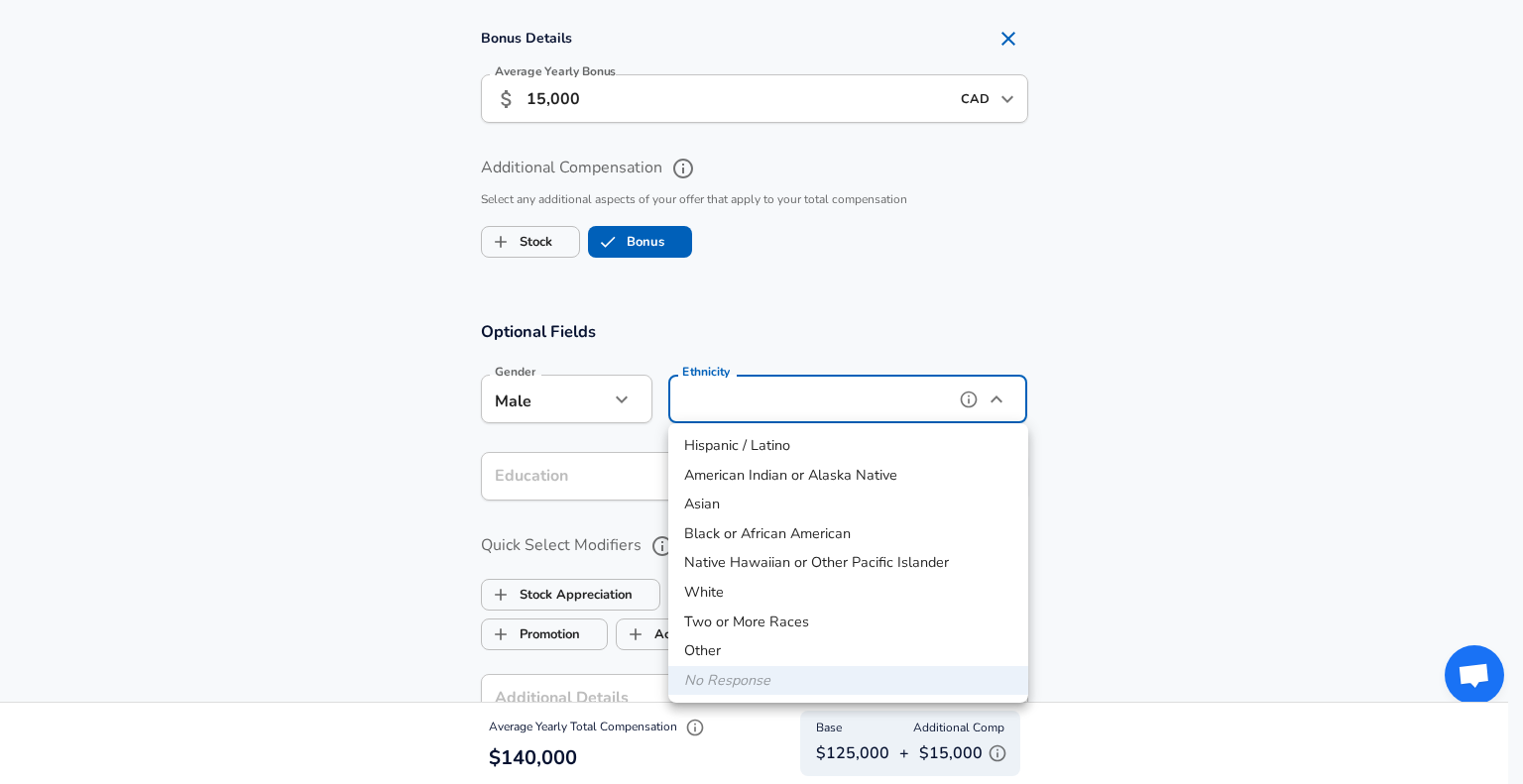 type on "Two or More Races" 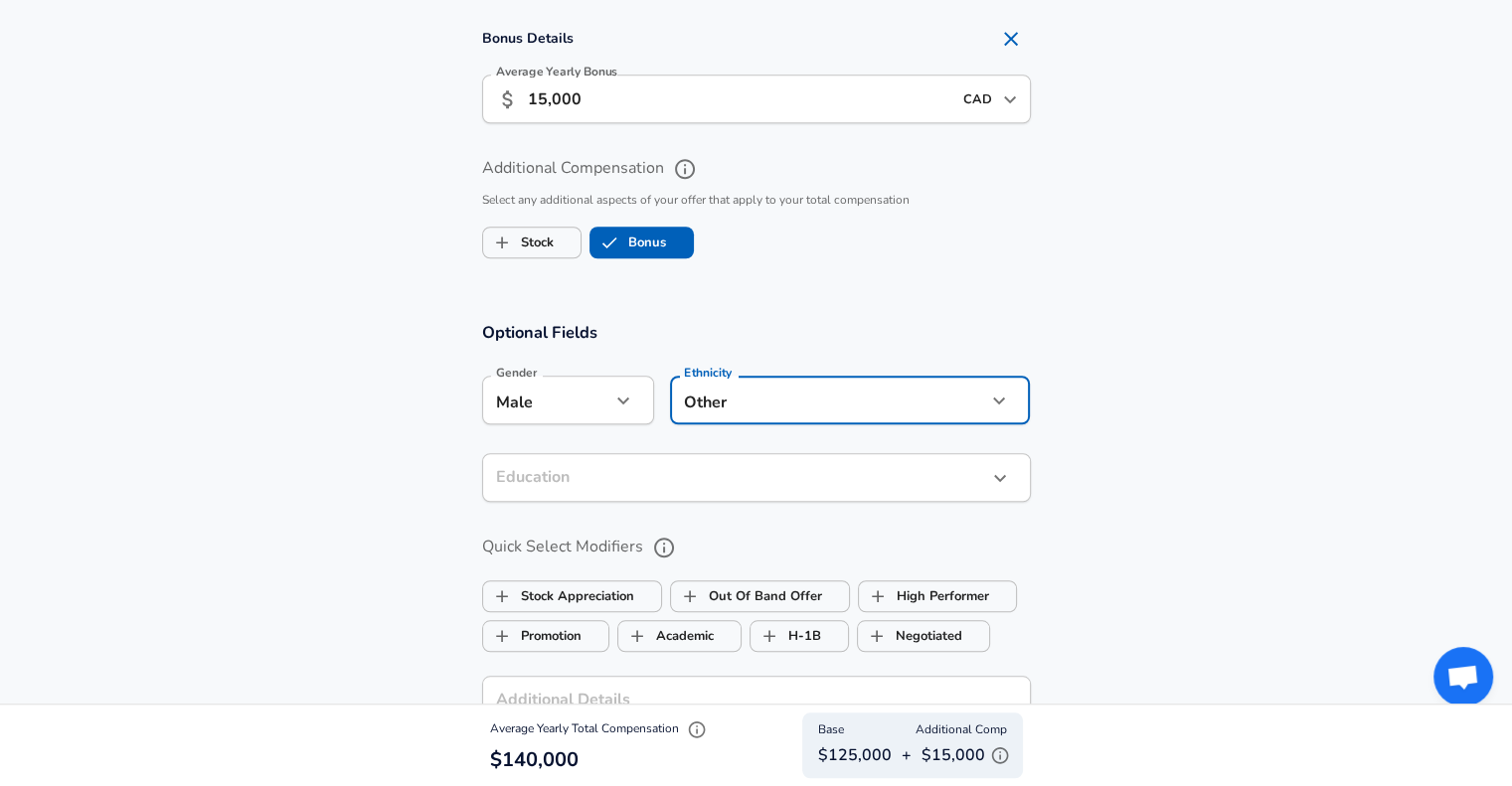 click on "Company Bell Company Select the title that closest resembles your official title. This should be similar to the title that was present on your offer letter. Title Product Manager Title Select a job family that best fits your role. If you can't find one, select 'Other' to enter a custom job family Job Family Product Manager Job Family Select Specialization Technical Technical Select Specialization Level Senior 2 Level Work Experience and Location New Offer Employee Are you still employed in this role?" at bounding box center (756, -1138) 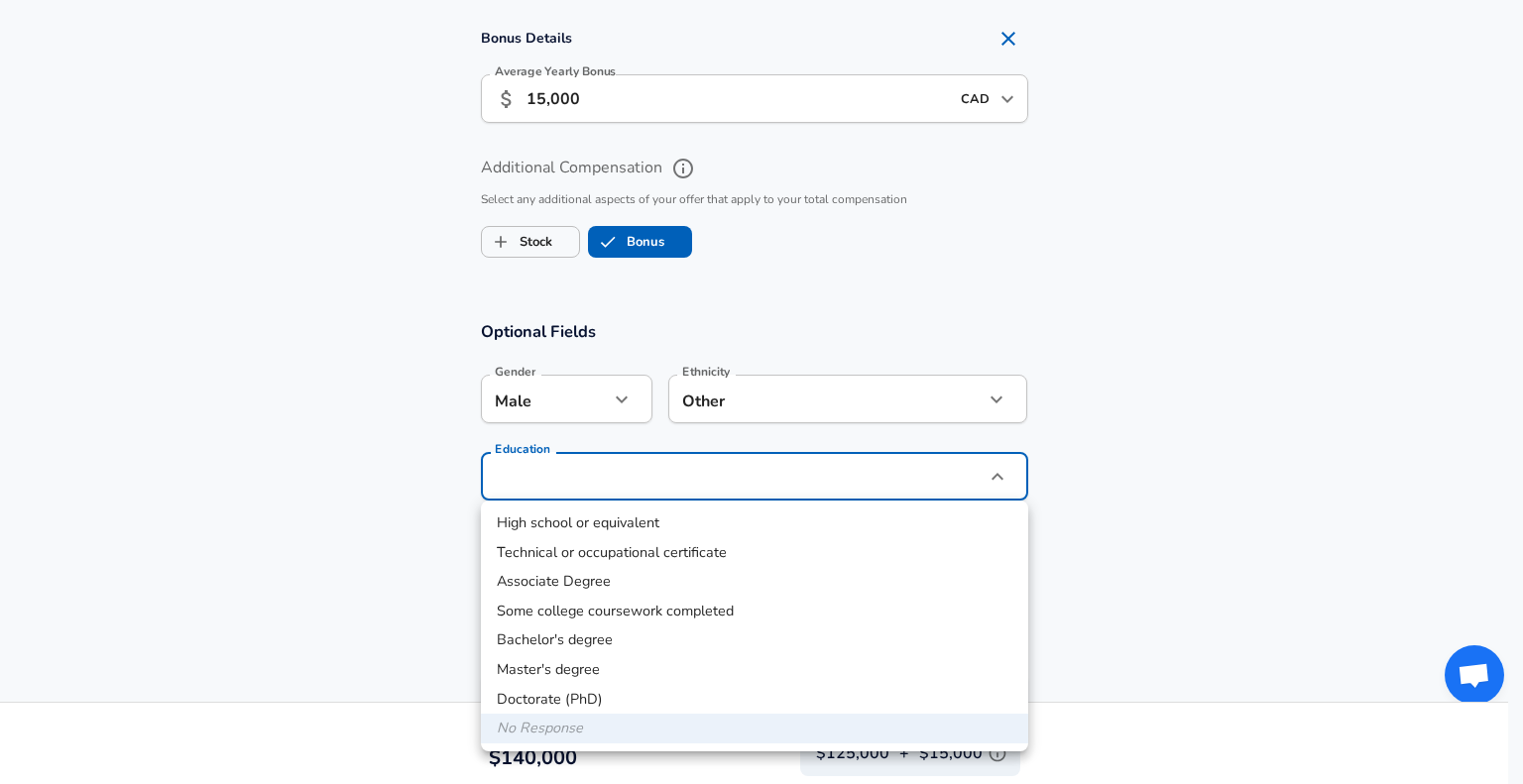 click on "Master's degree" at bounding box center (755, 670) 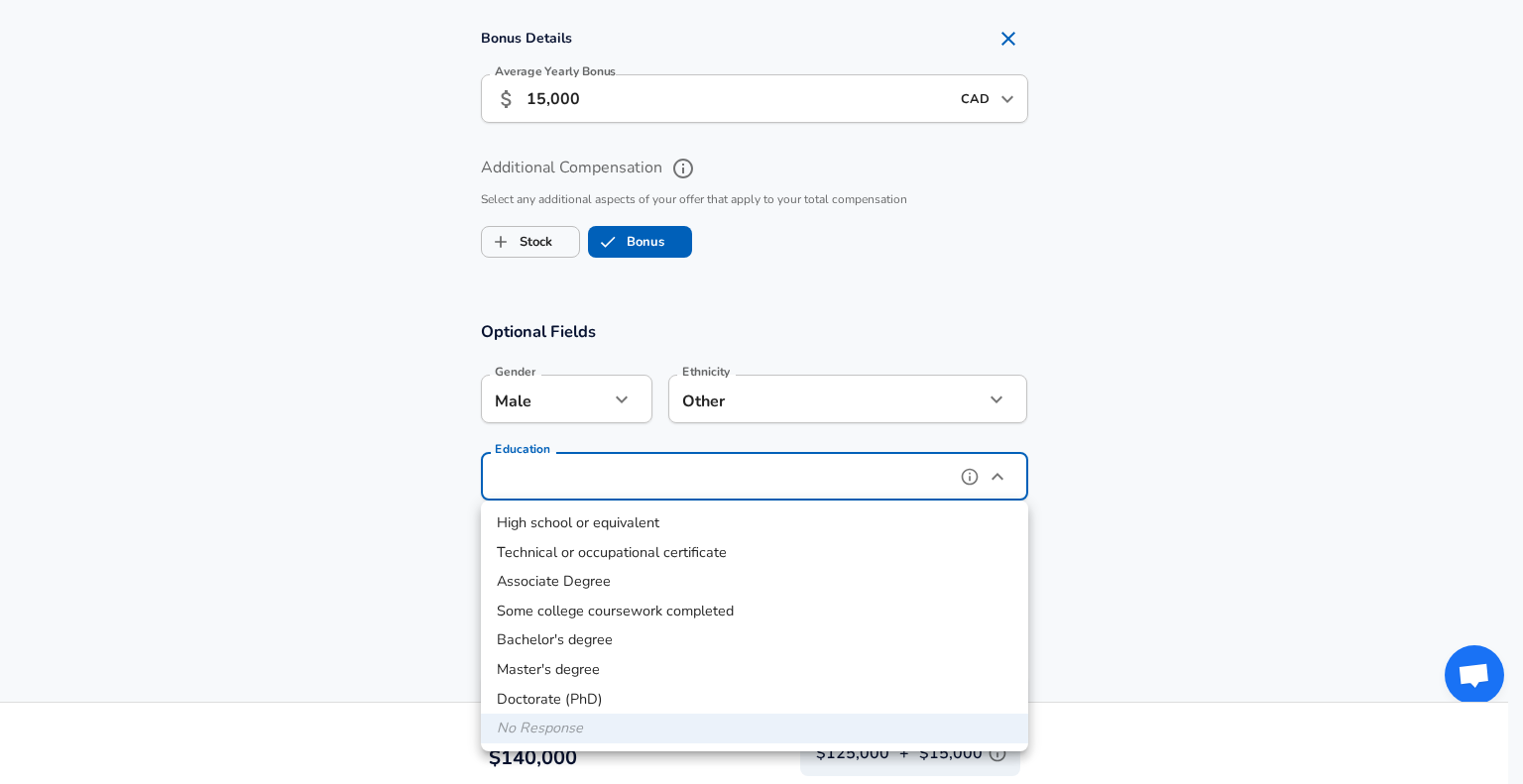 type on "Masters degree" 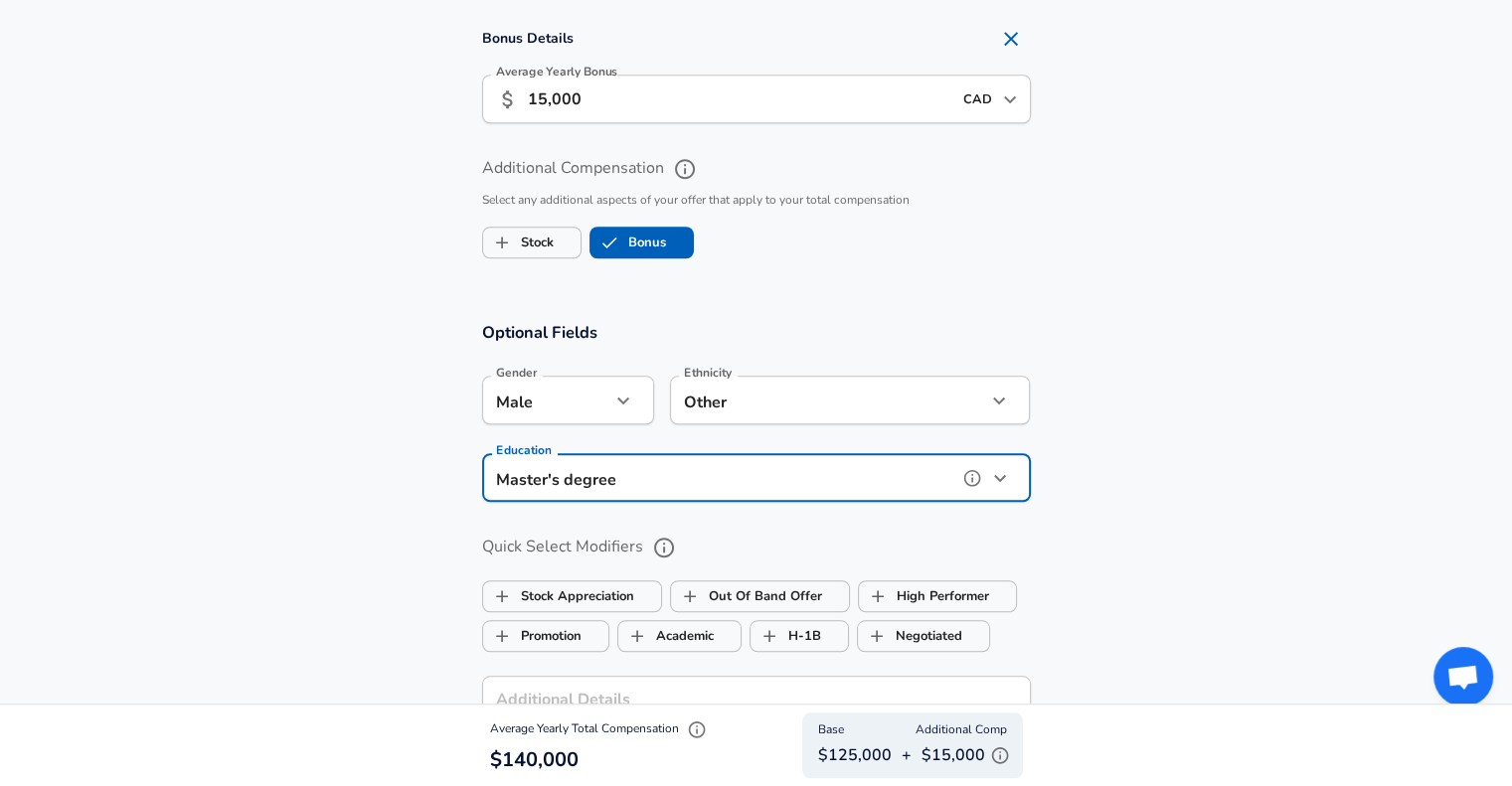 scroll, scrollTop: 1729, scrollLeft: 0, axis: vertical 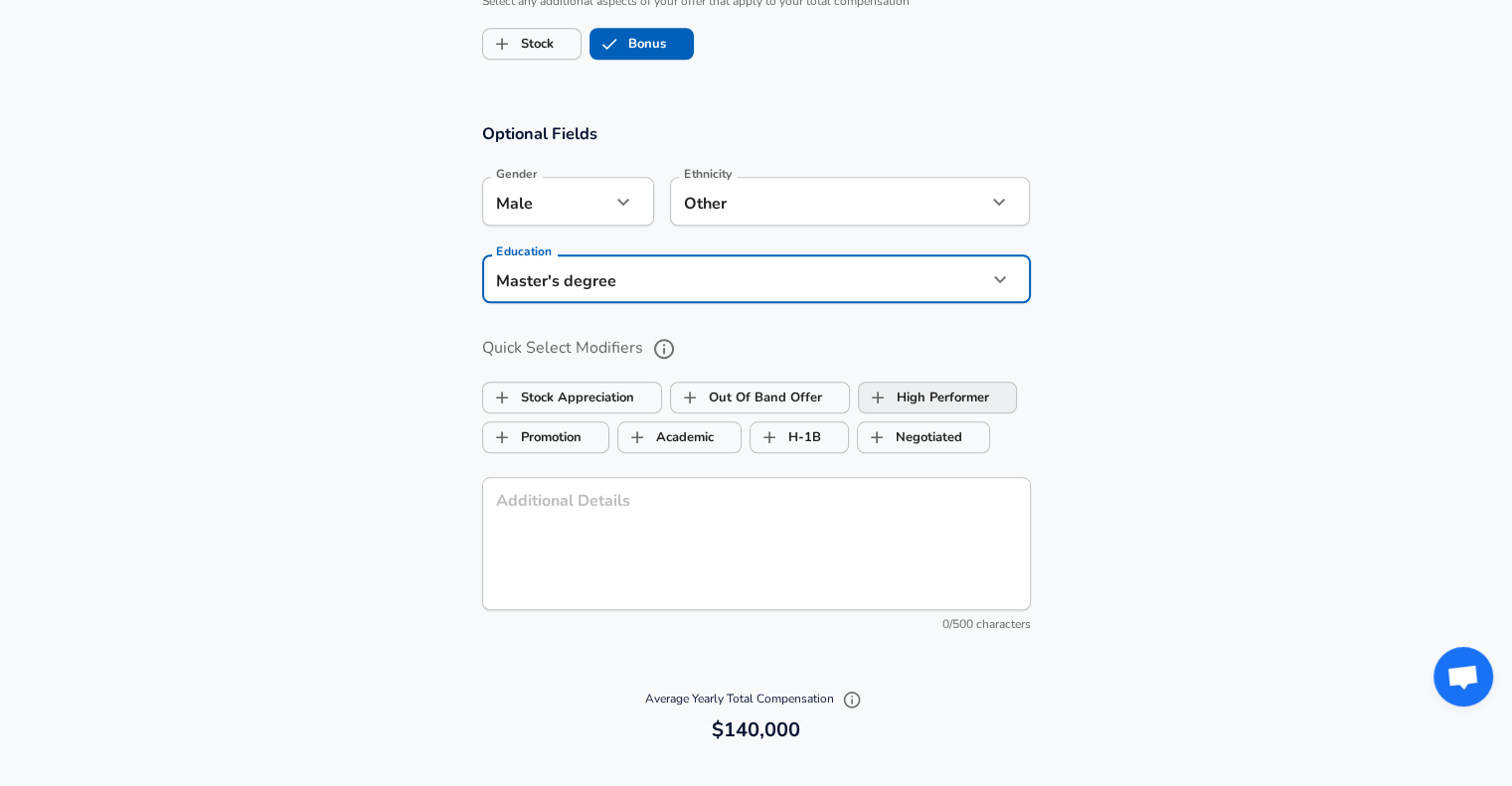 click on "High Performer" at bounding box center [924, 397] 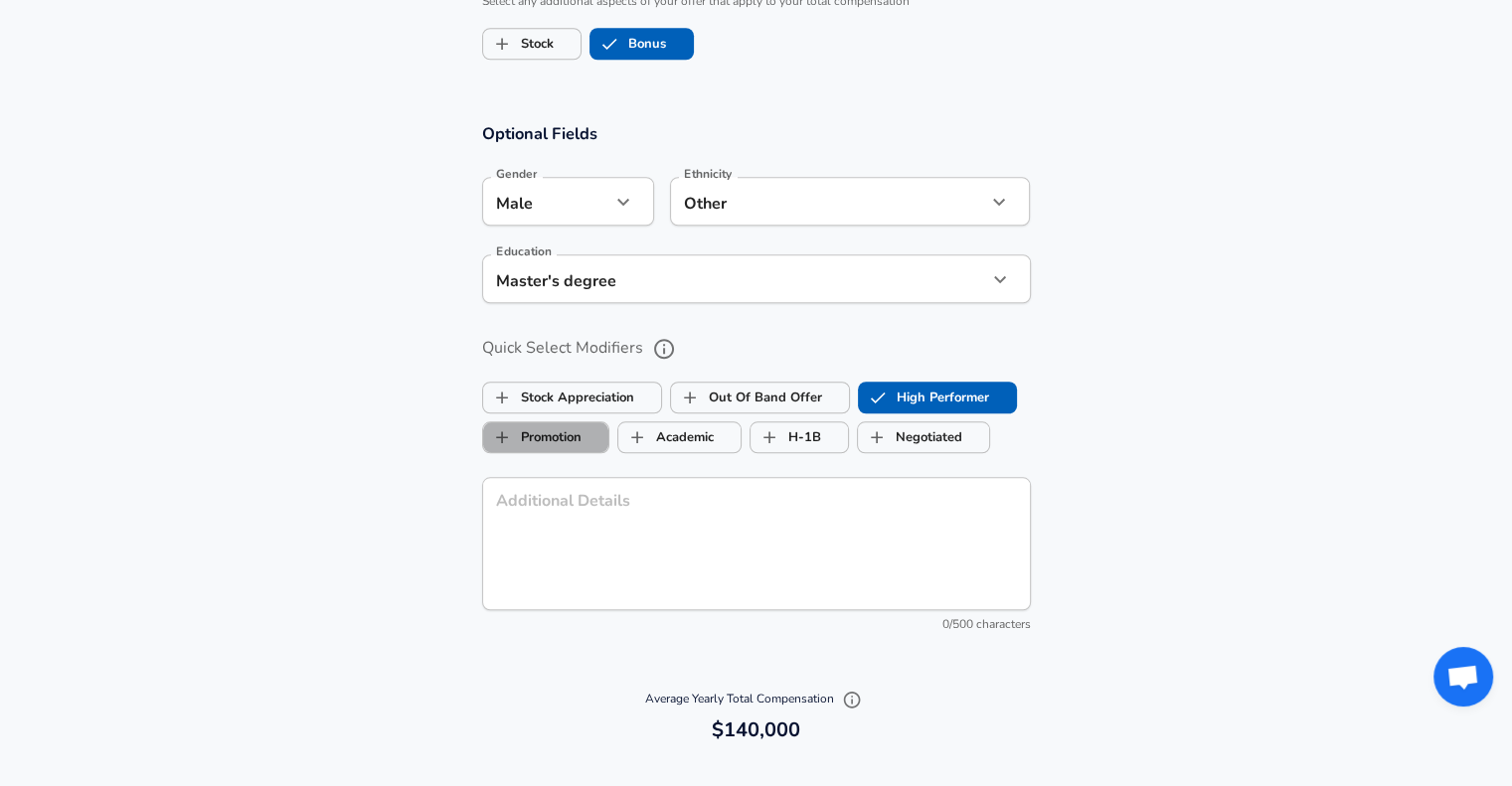 click on "Promotion" at bounding box center [532, 437] 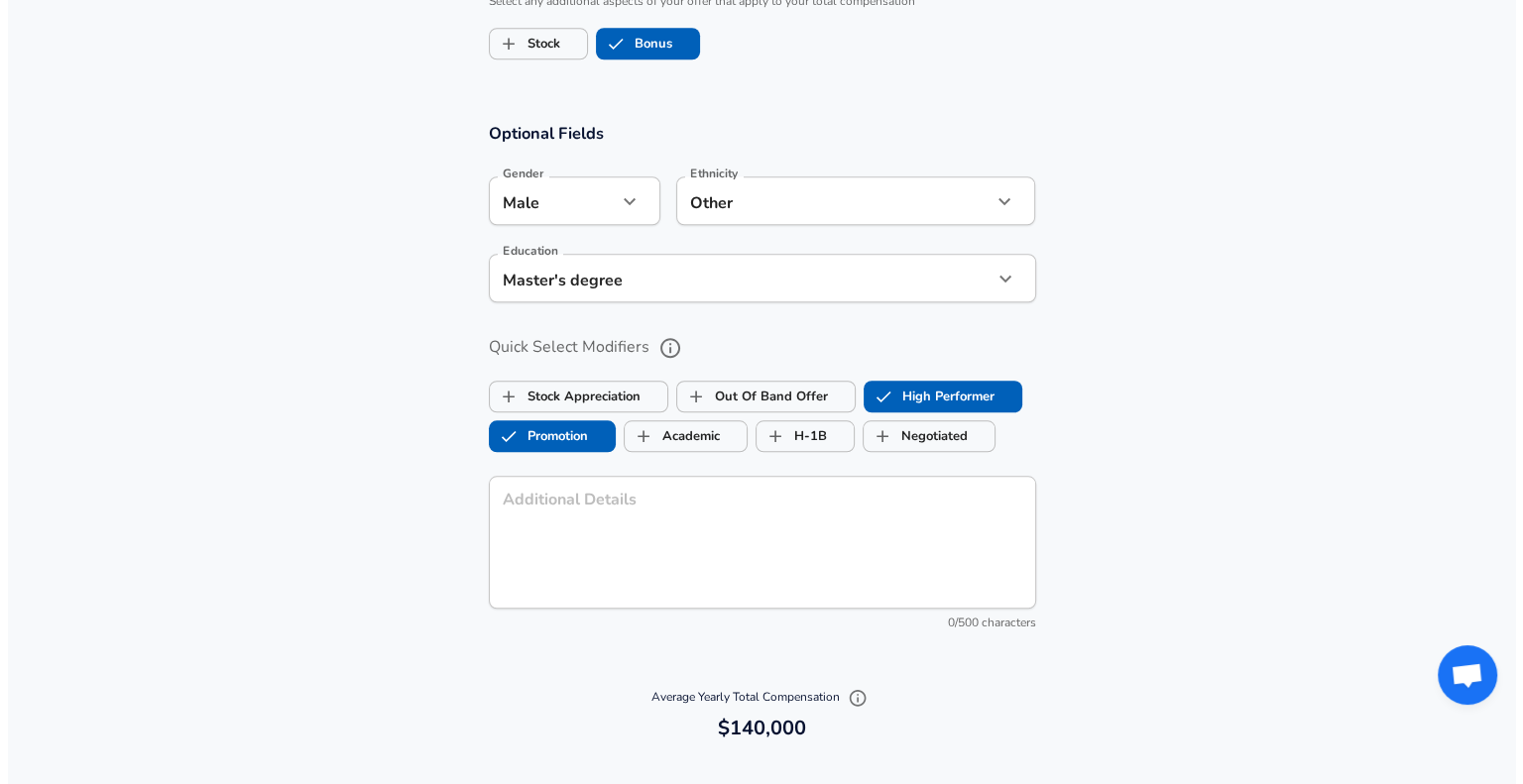 scroll, scrollTop: 2022, scrollLeft: 0, axis: vertical 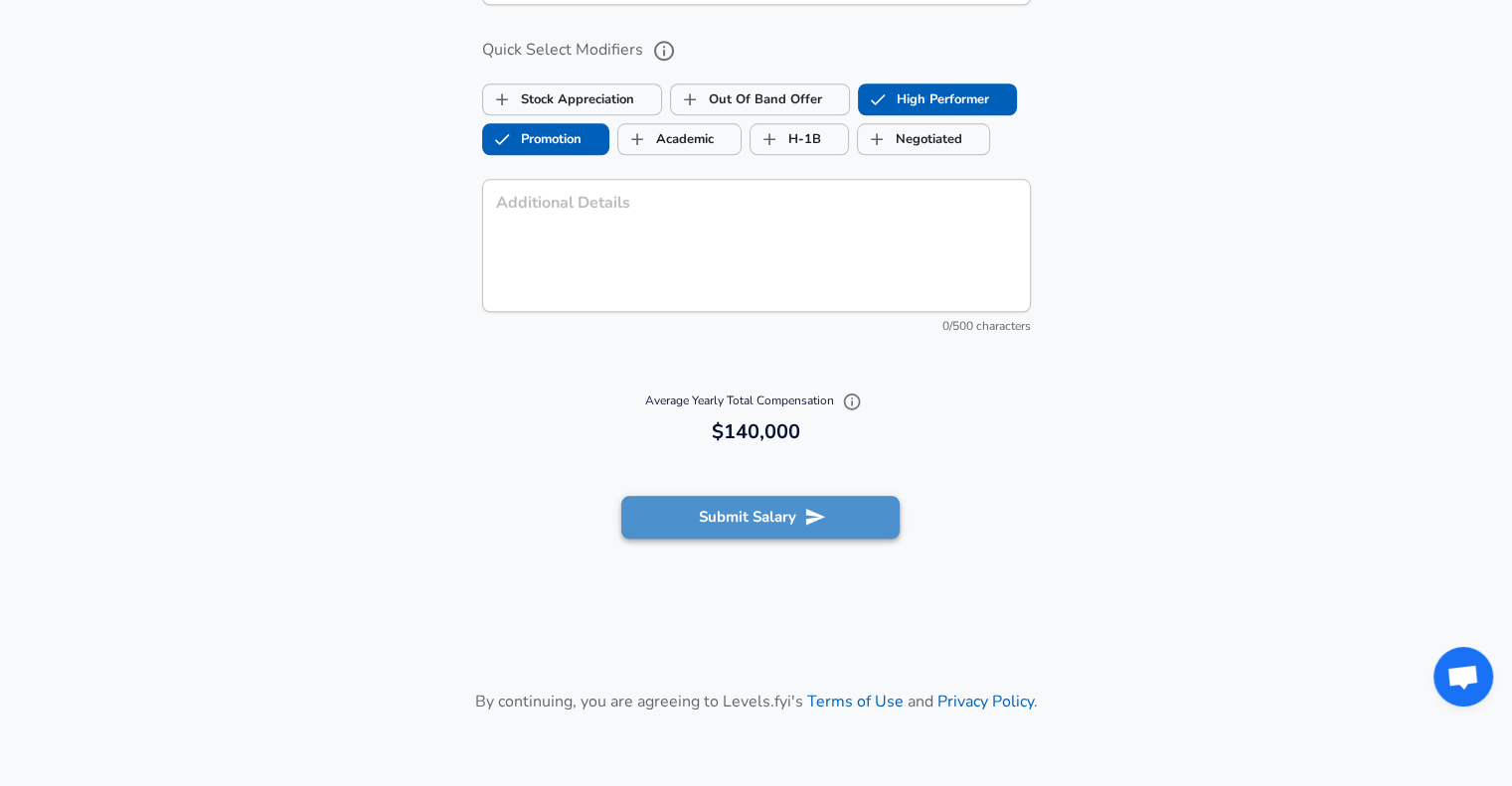 click on "Submit Salary" at bounding box center (760, 517) 